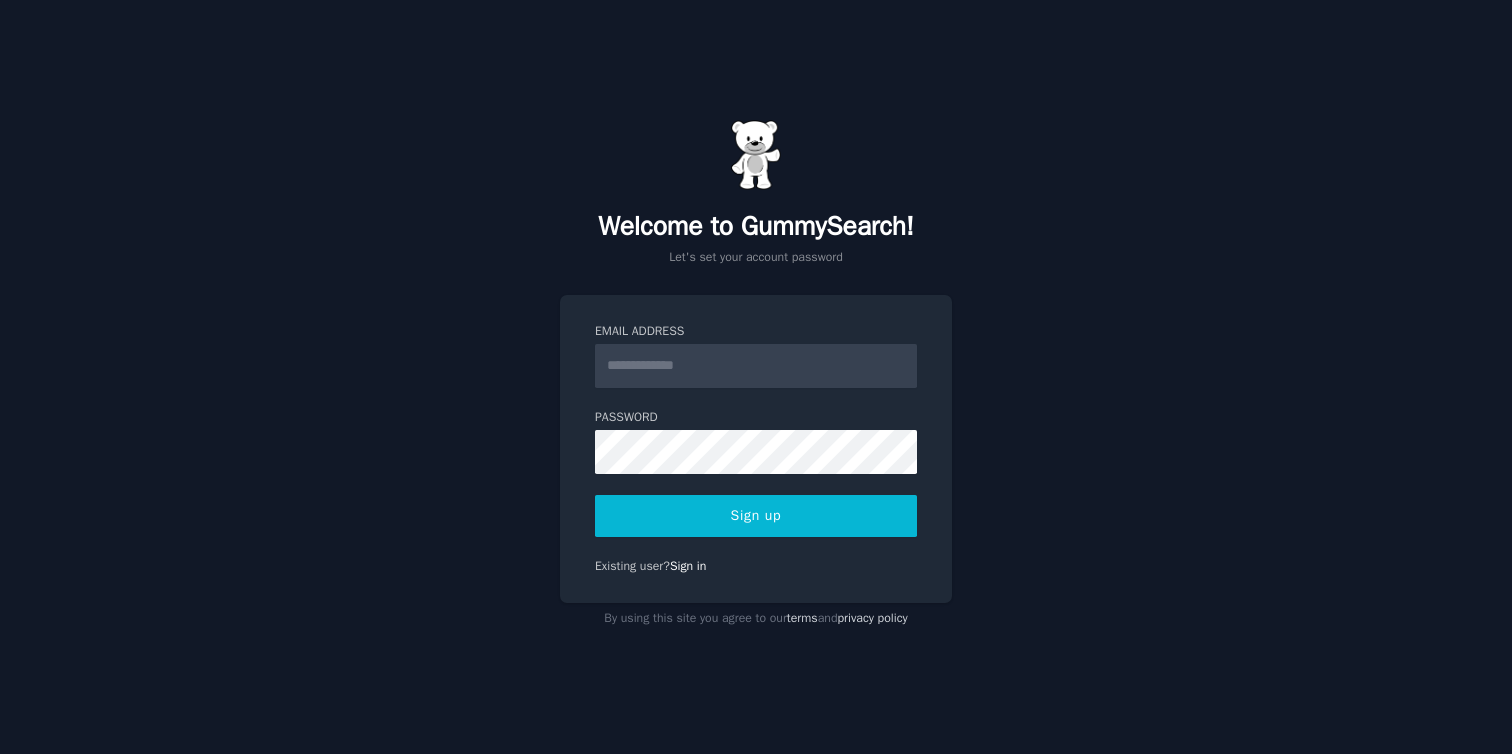 scroll, scrollTop: 0, scrollLeft: 0, axis: both 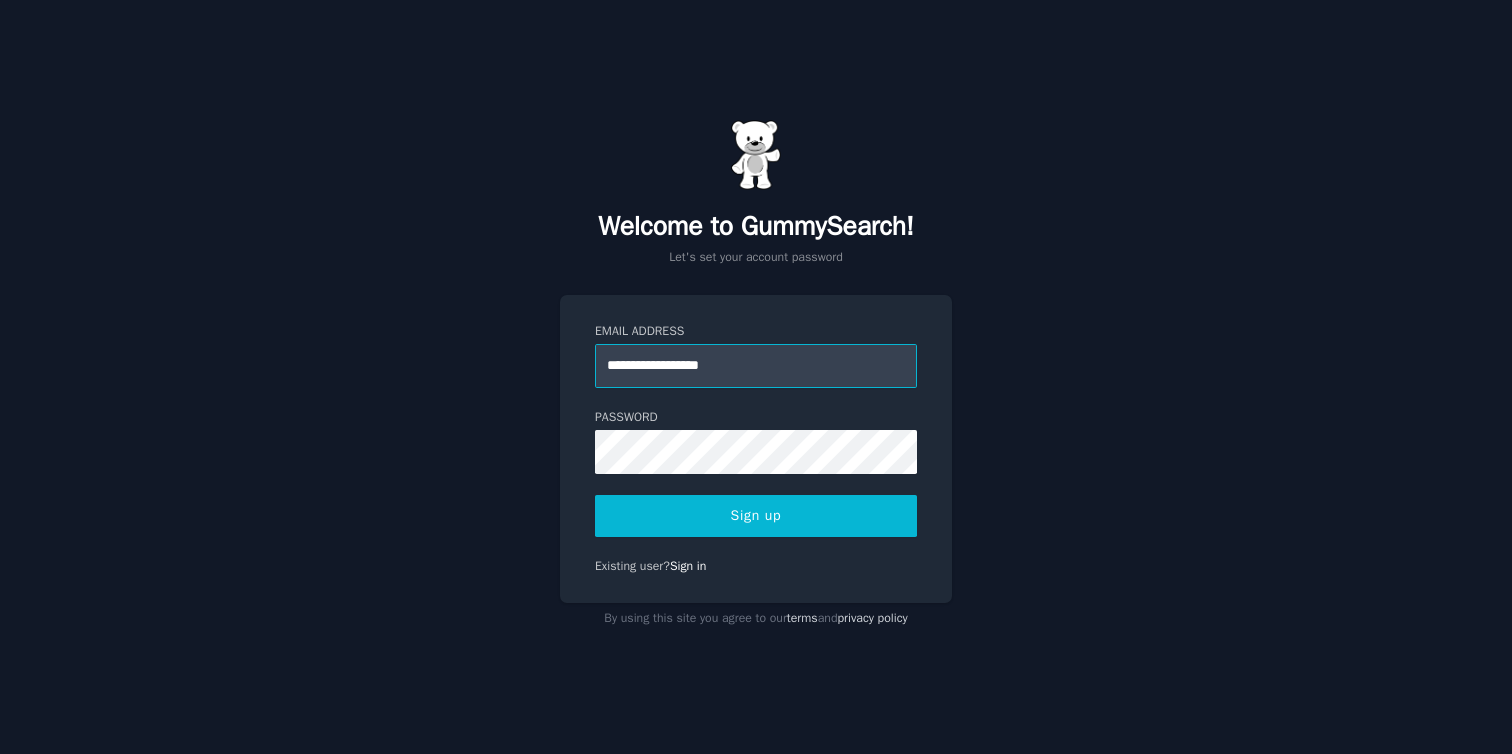 type on "**********" 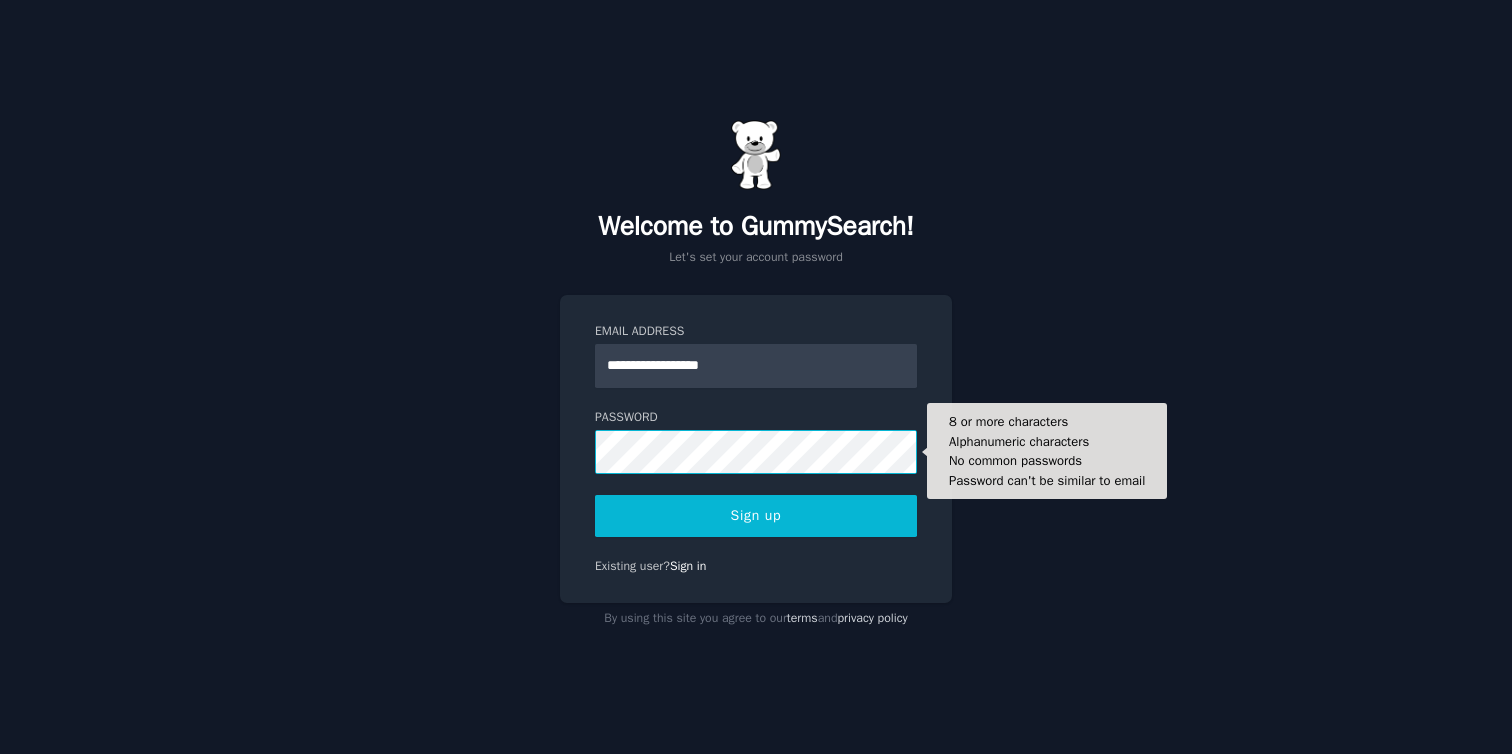 click at bounding box center [595, 474] 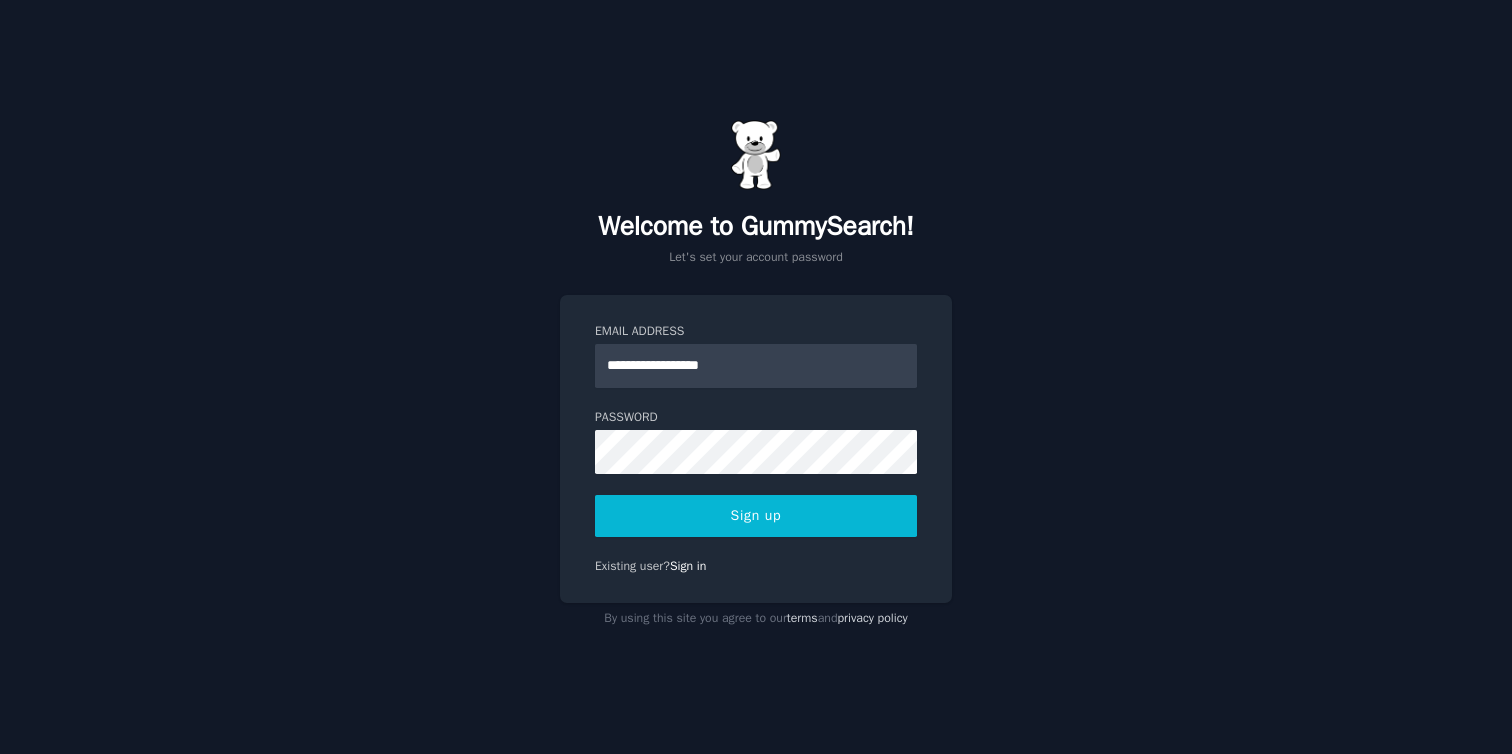 click on "Sign up" at bounding box center [756, 516] 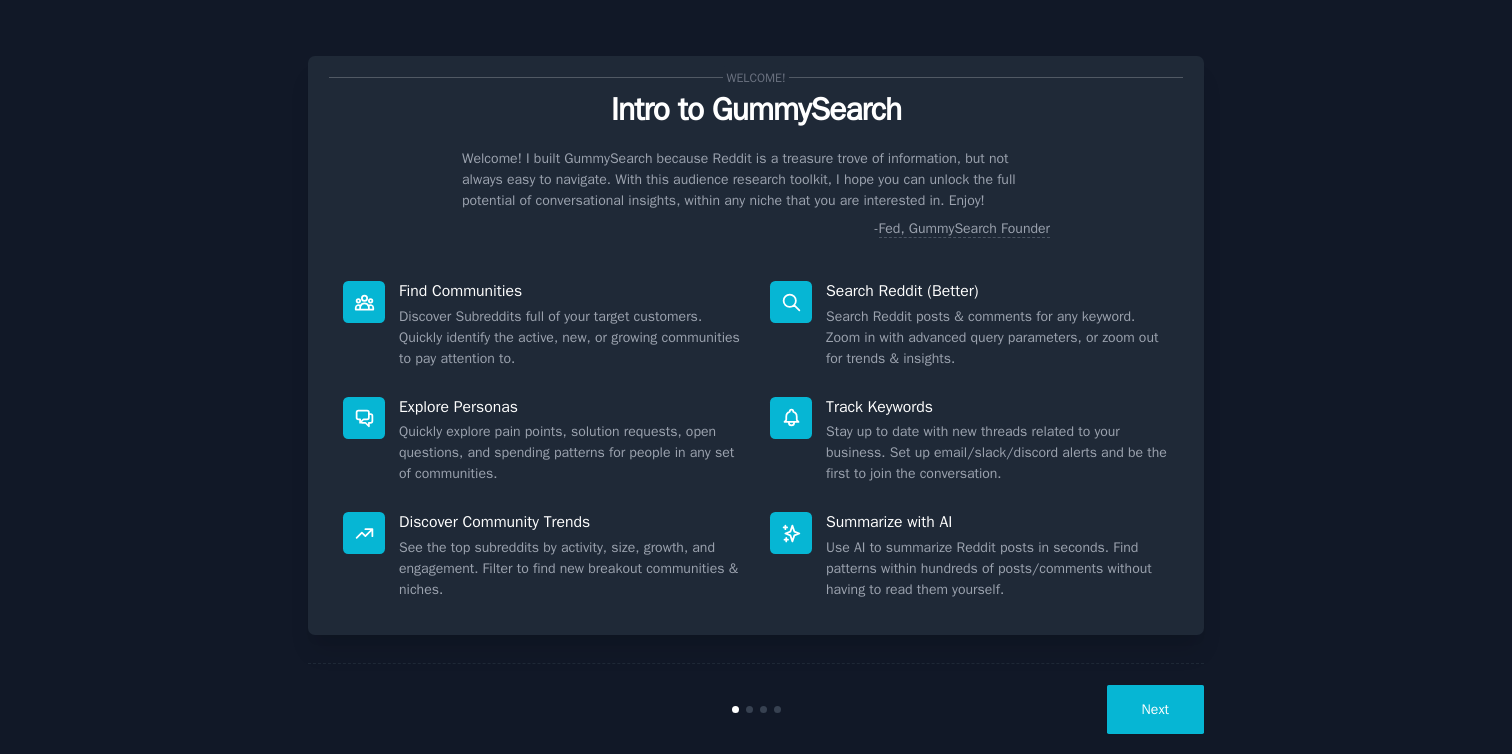 scroll, scrollTop: 0, scrollLeft: 0, axis: both 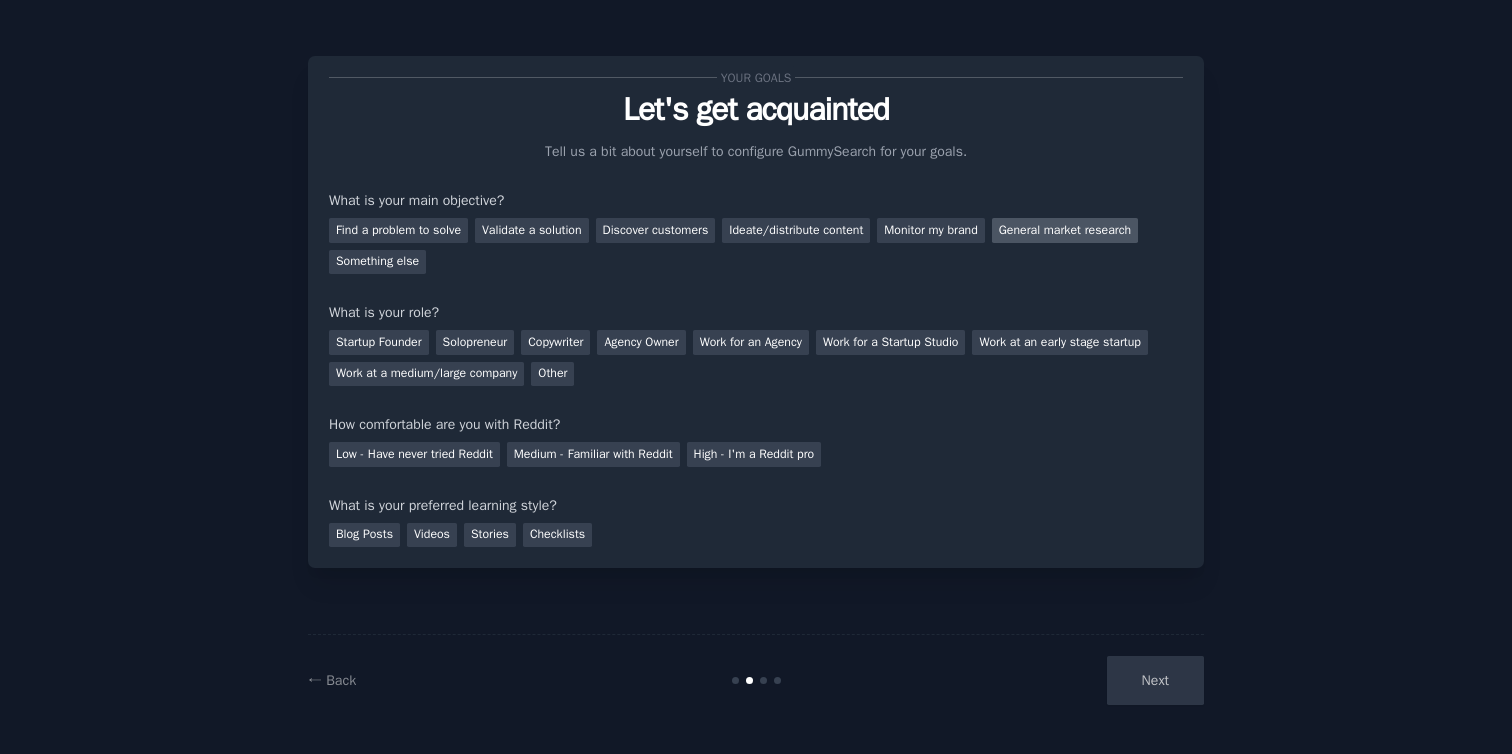 click on "General market research" at bounding box center [1065, 230] 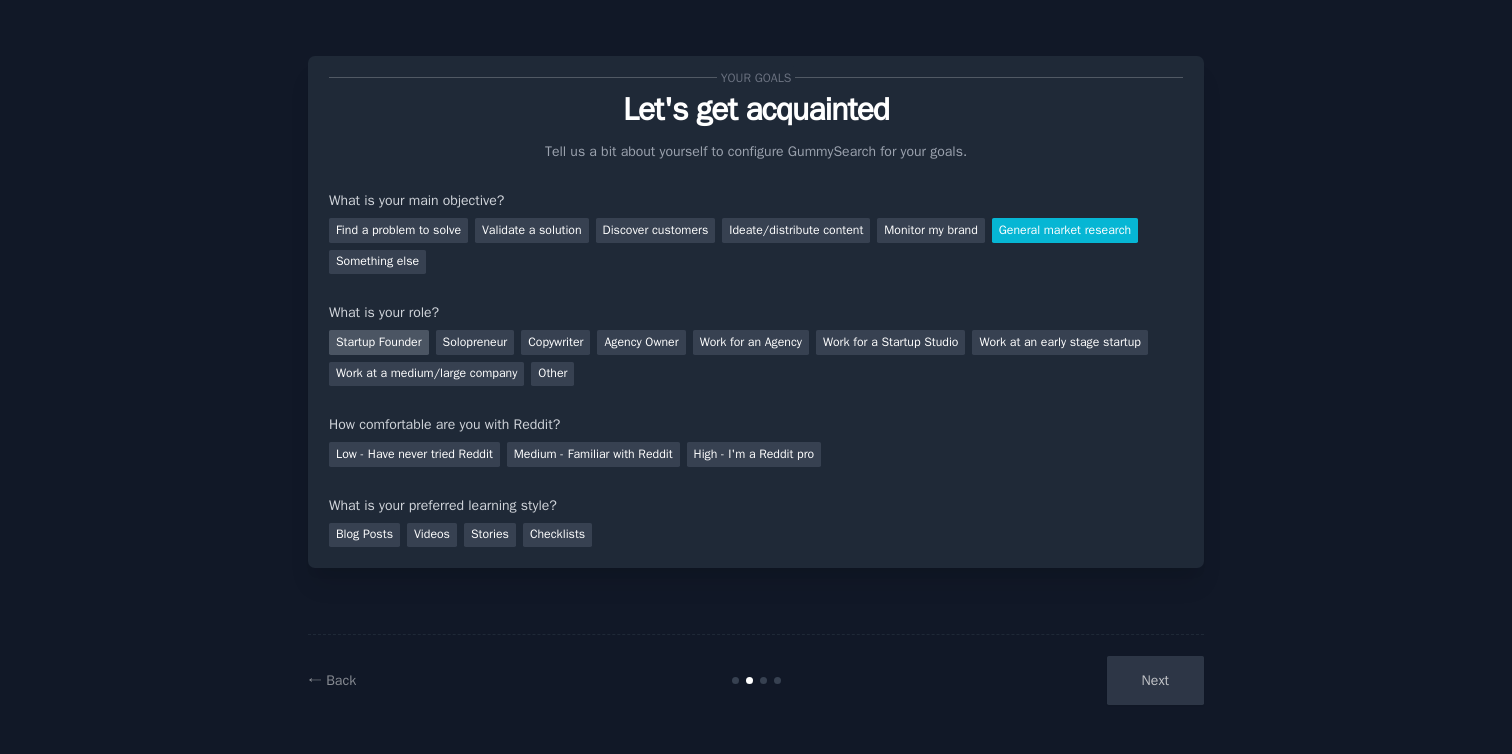 click on "Startup Founder" at bounding box center [379, 342] 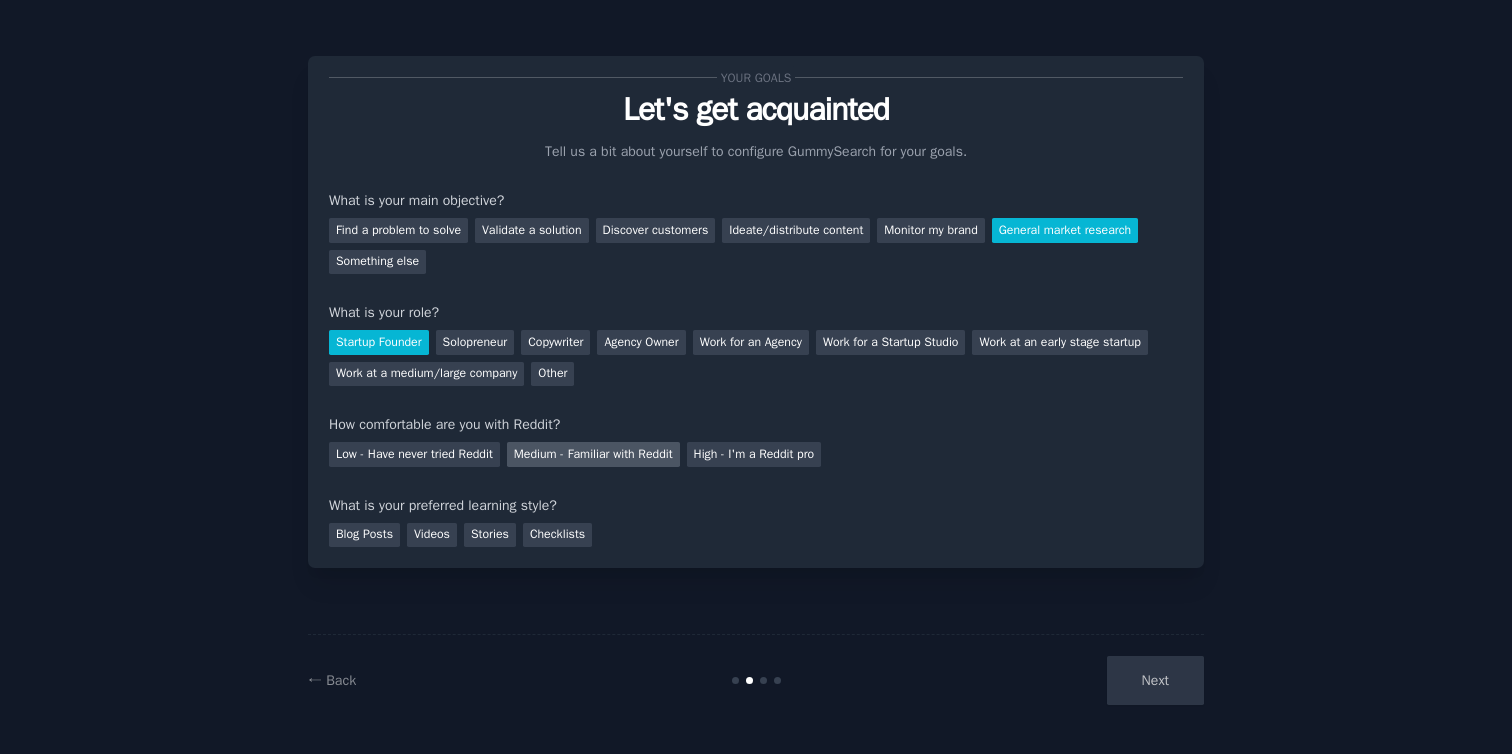 click on "Medium - Familiar with Reddit" at bounding box center [593, 454] 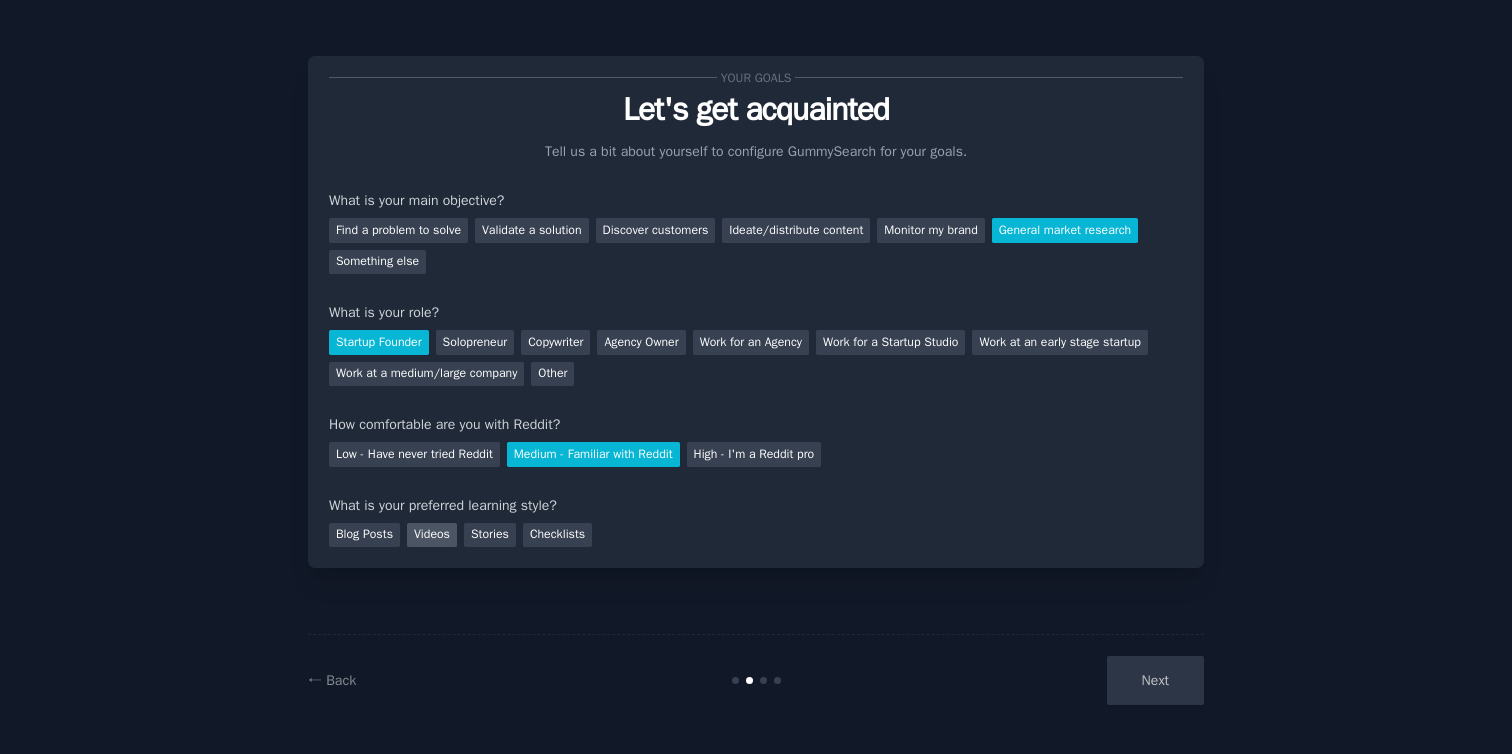 click on "Videos" at bounding box center (432, 535) 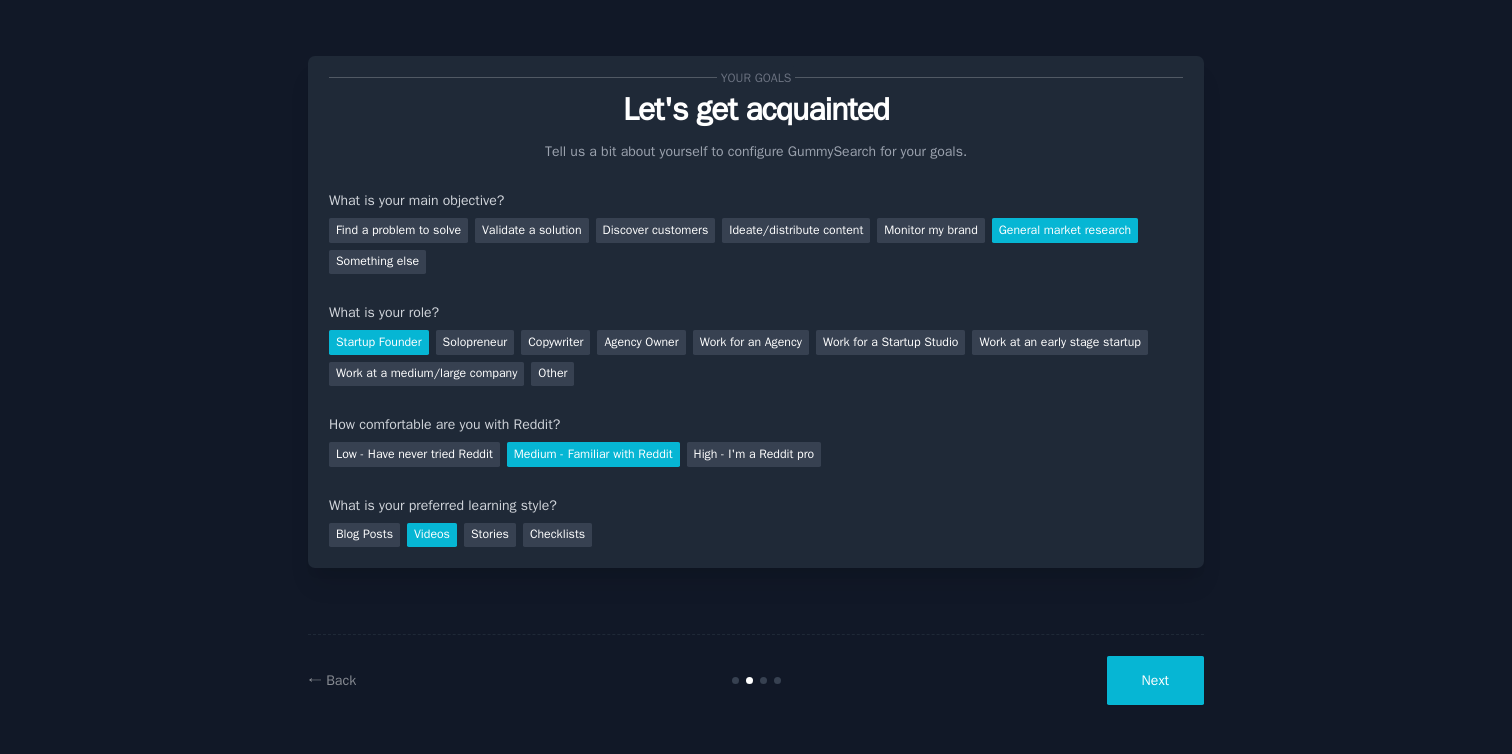 click on "Next" at bounding box center [1155, 680] 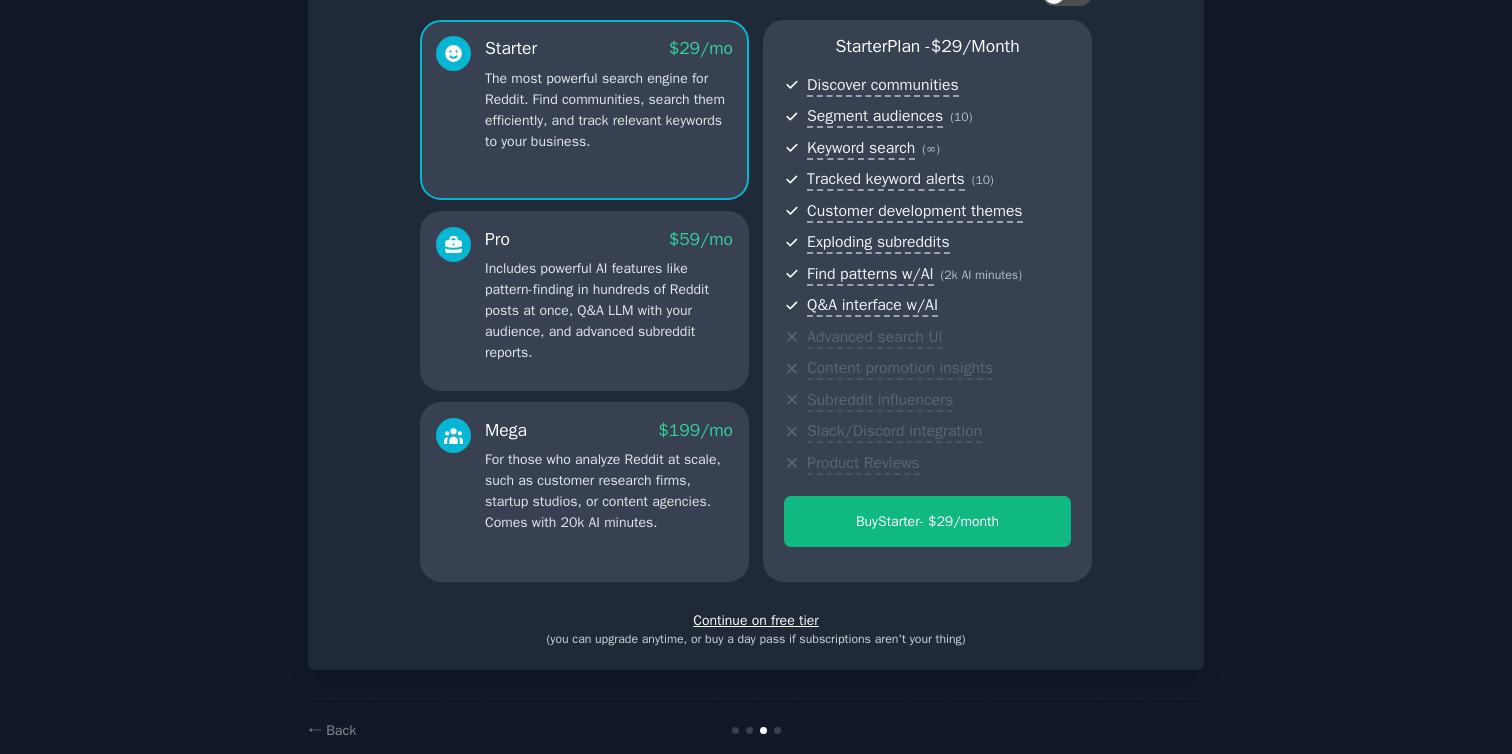 scroll, scrollTop: 160, scrollLeft: 0, axis: vertical 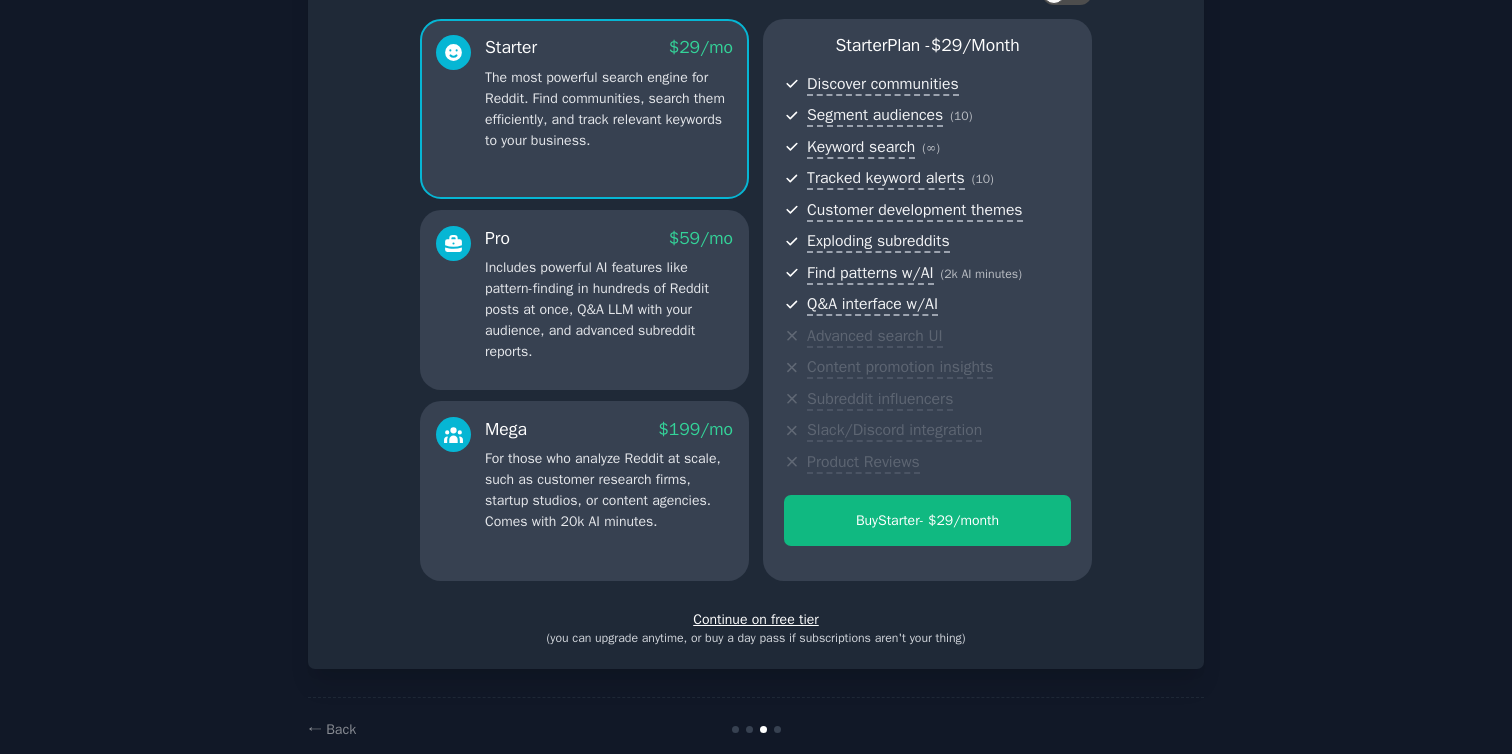 click on "Continue on free tier" at bounding box center [756, 619] 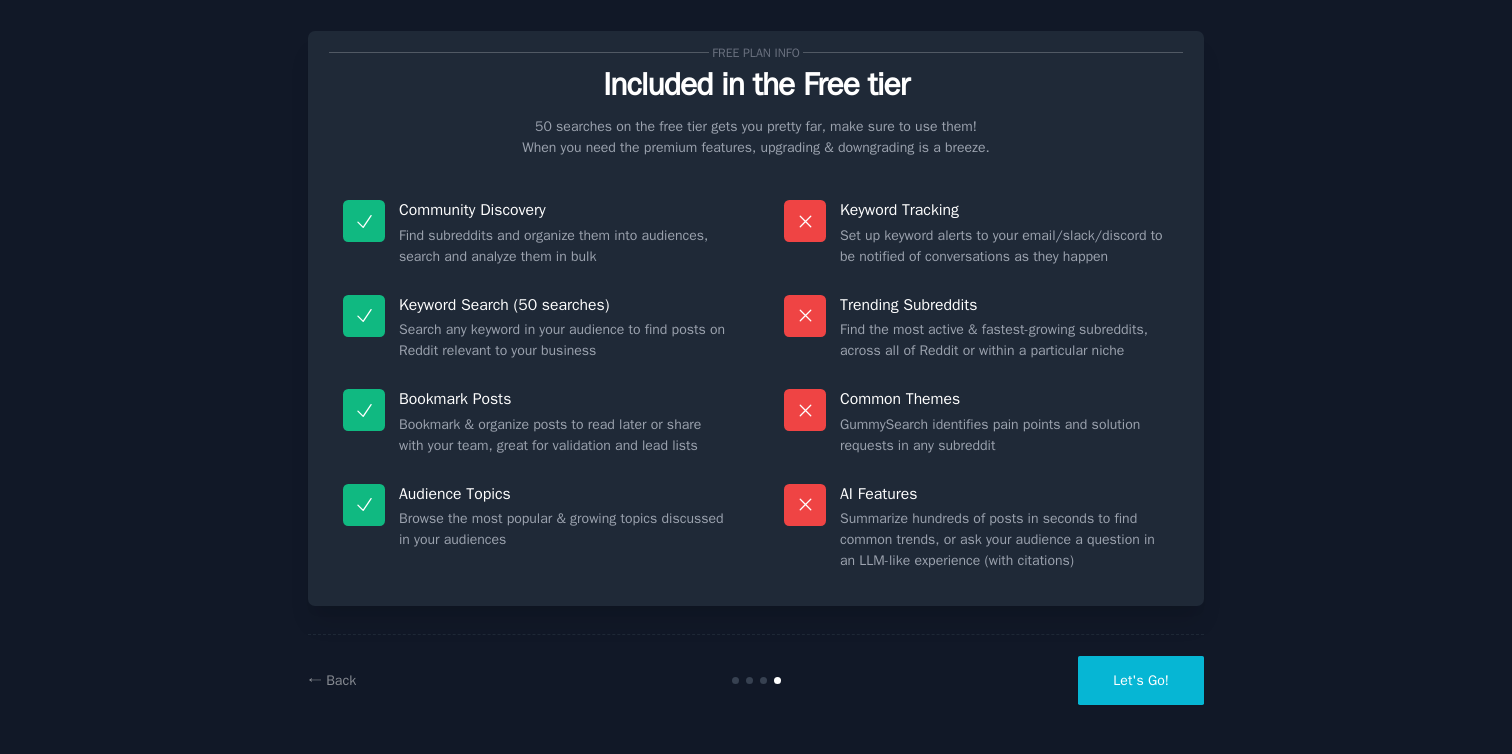 click on "Let's Go!" at bounding box center (1141, 680) 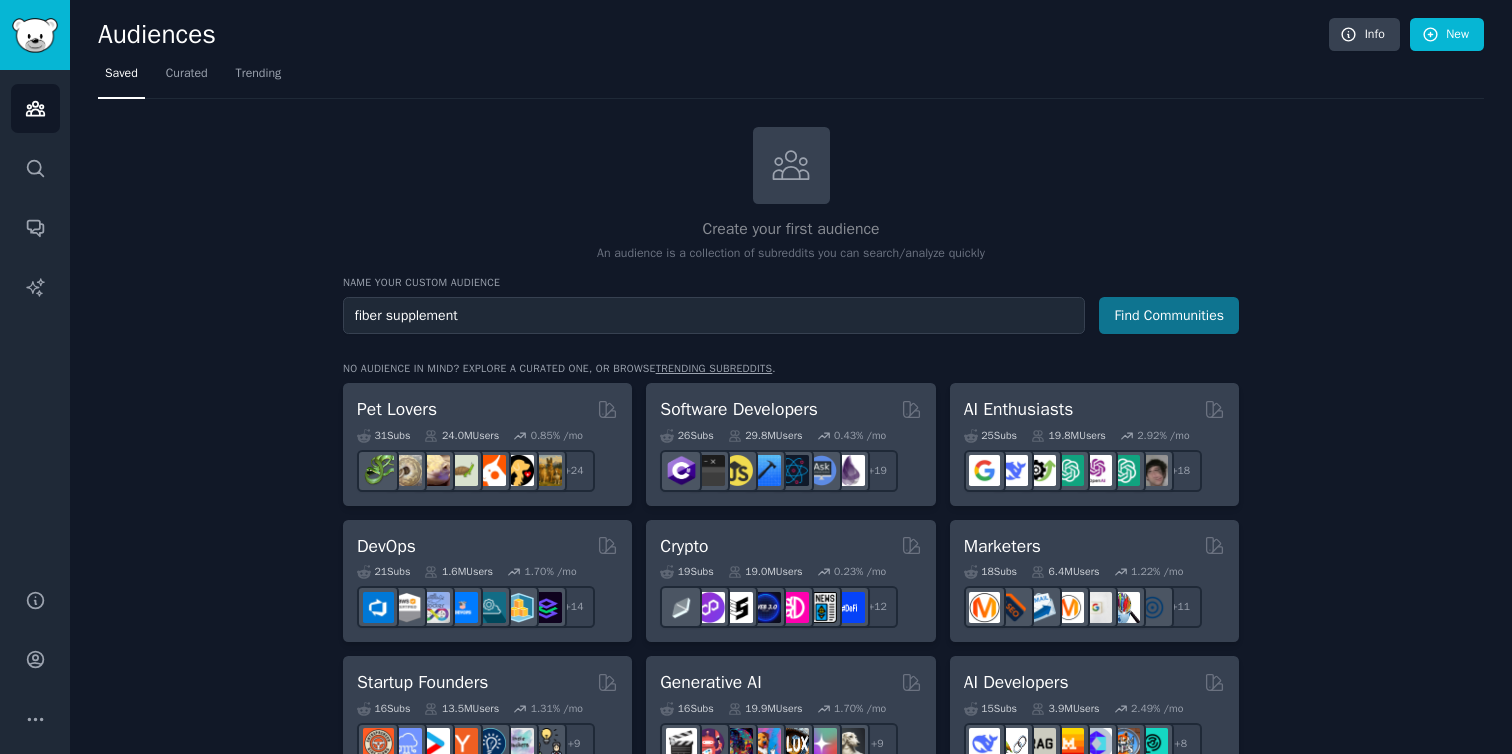type on "fiber supplement" 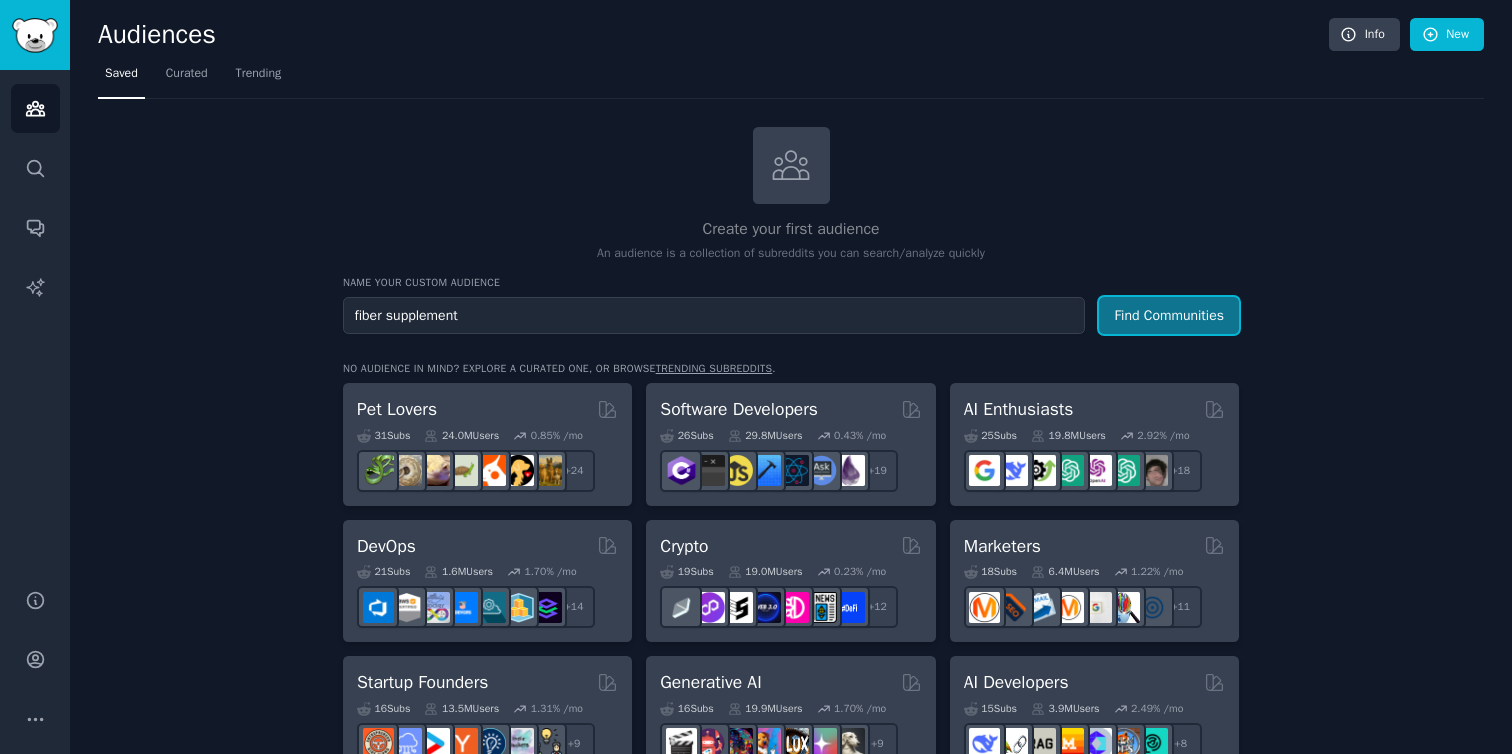 click on "Find Communities" at bounding box center [1169, 315] 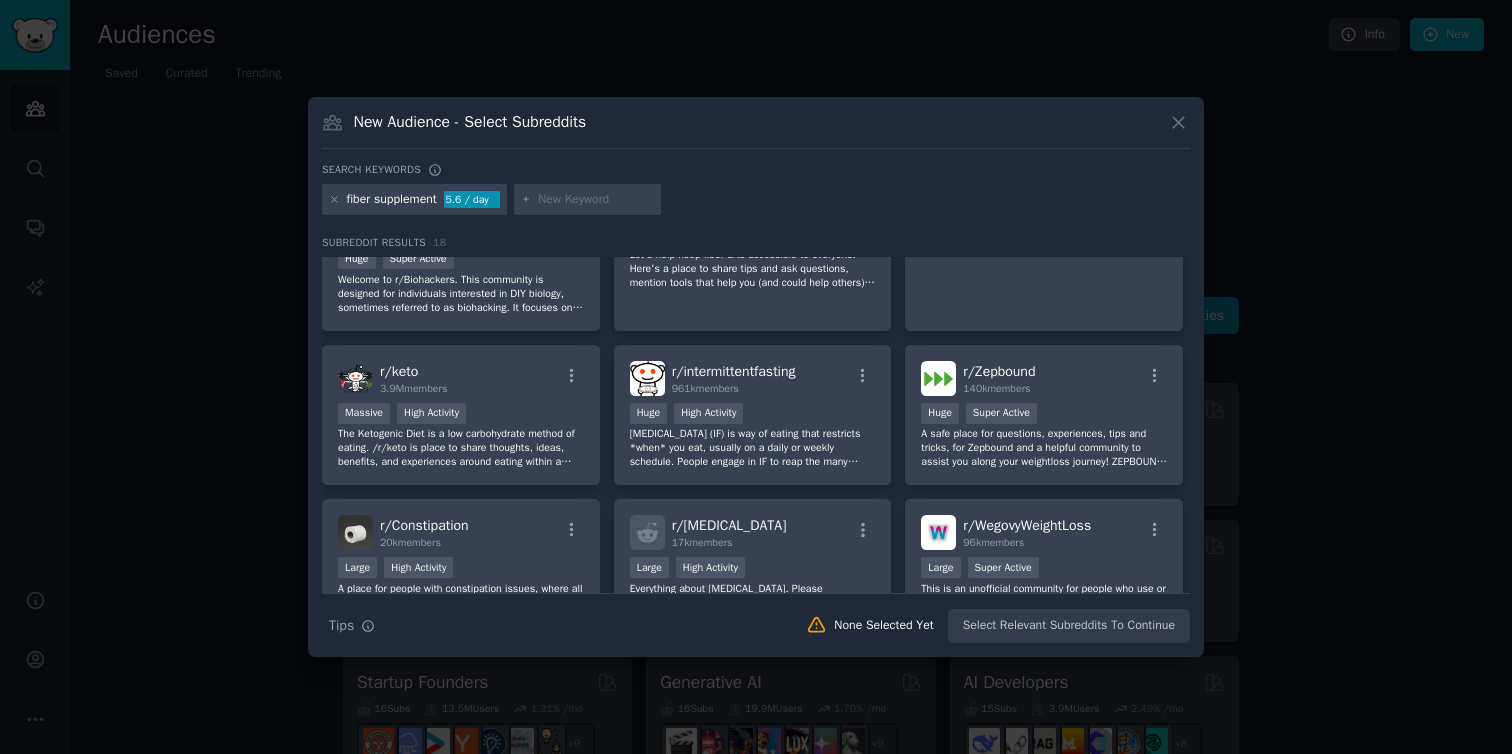 scroll, scrollTop: 0, scrollLeft: 0, axis: both 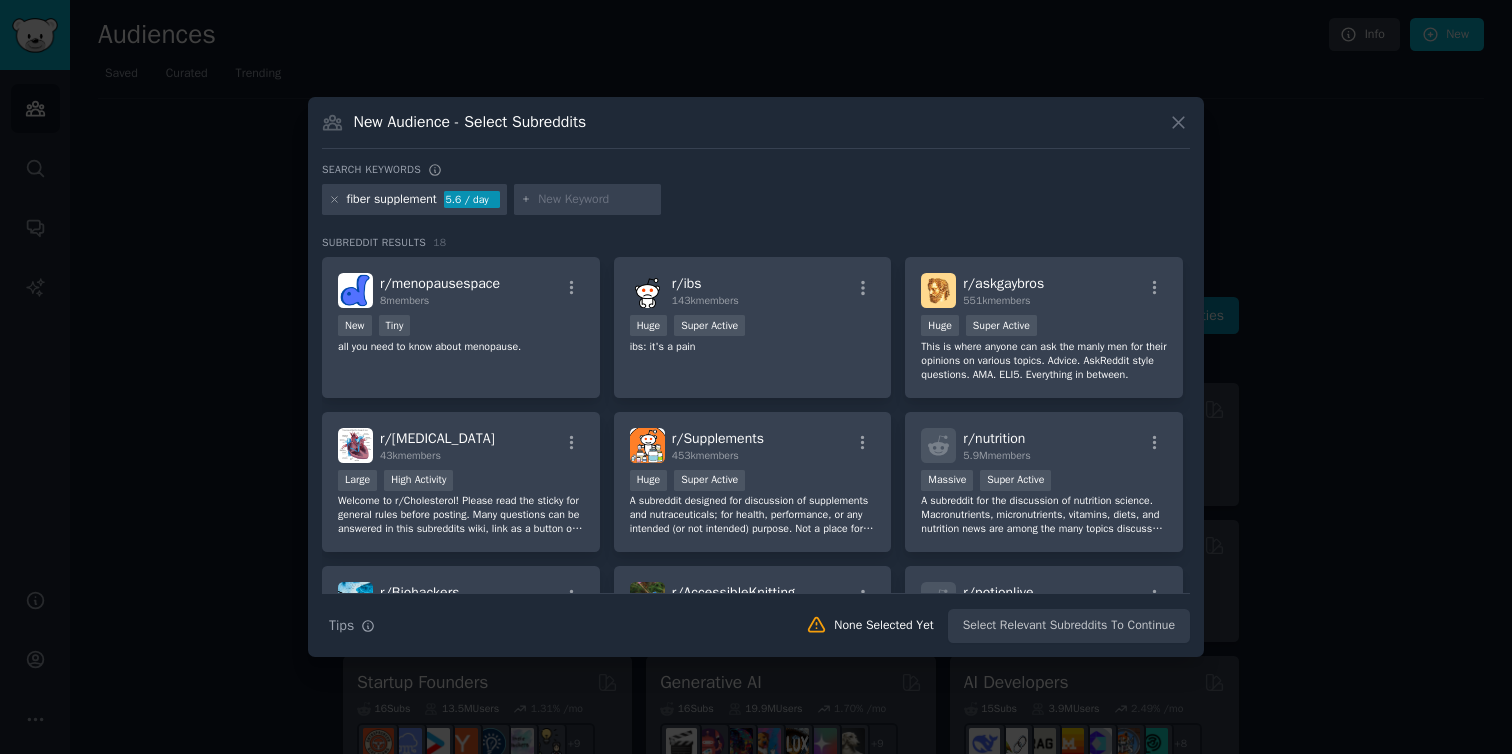 click at bounding box center (596, 200) 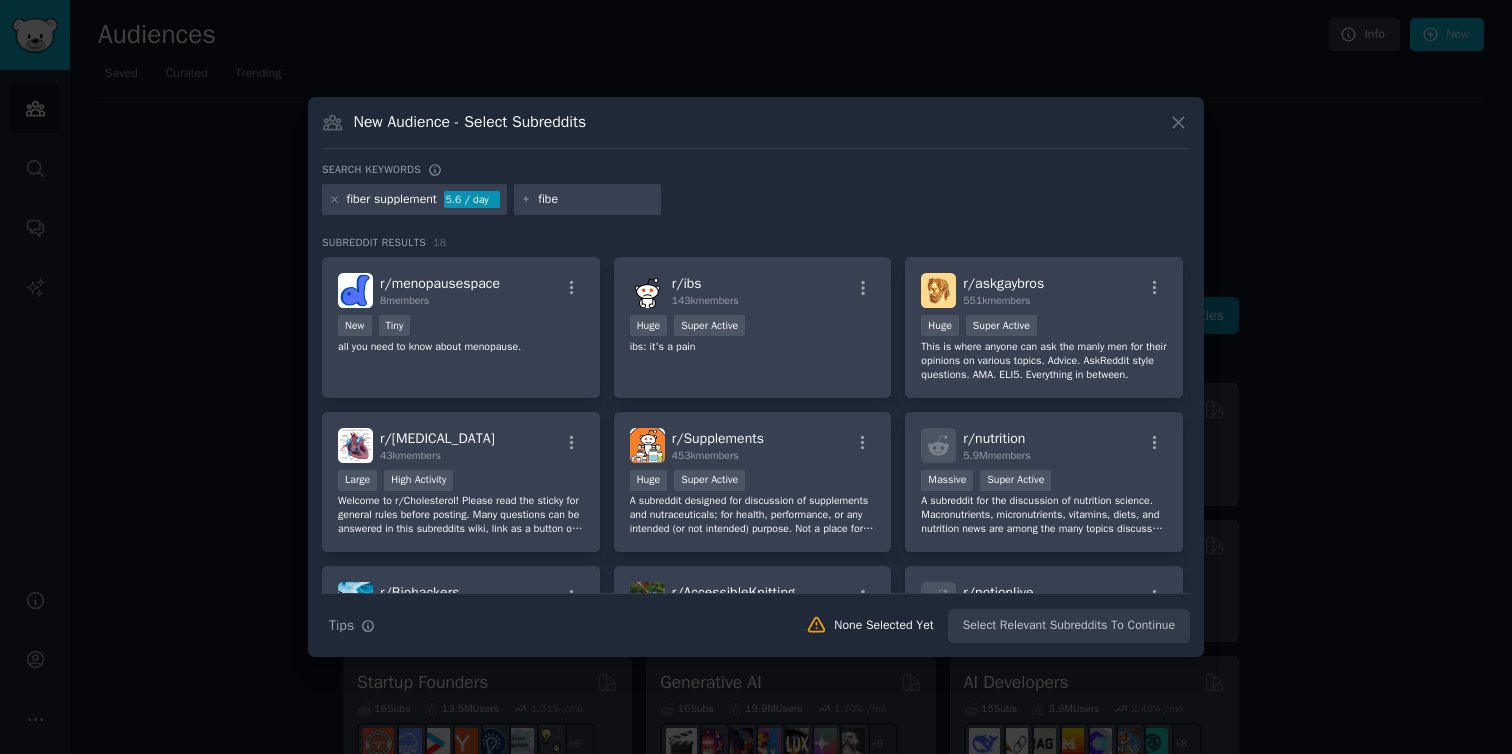 type on "fiber" 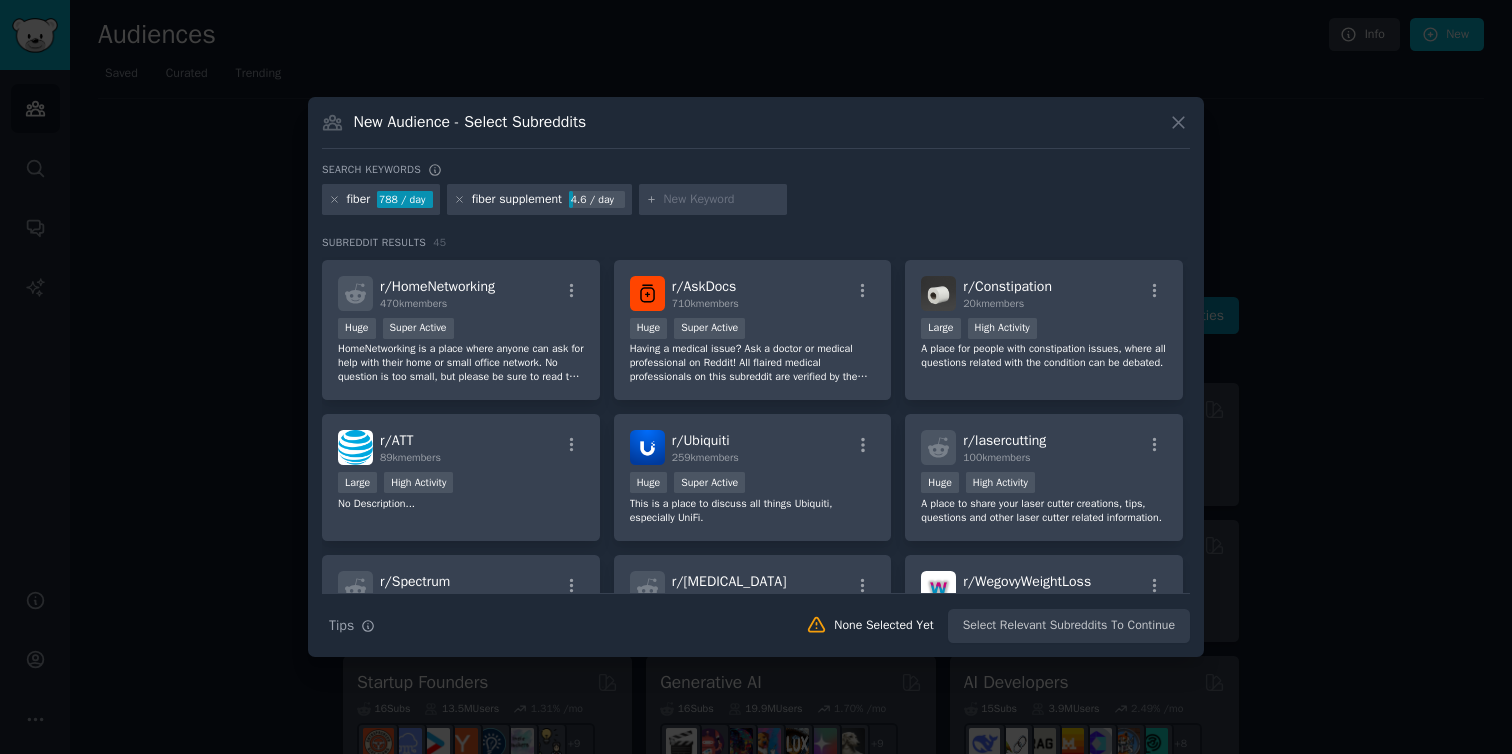 scroll, scrollTop: 0, scrollLeft: 0, axis: both 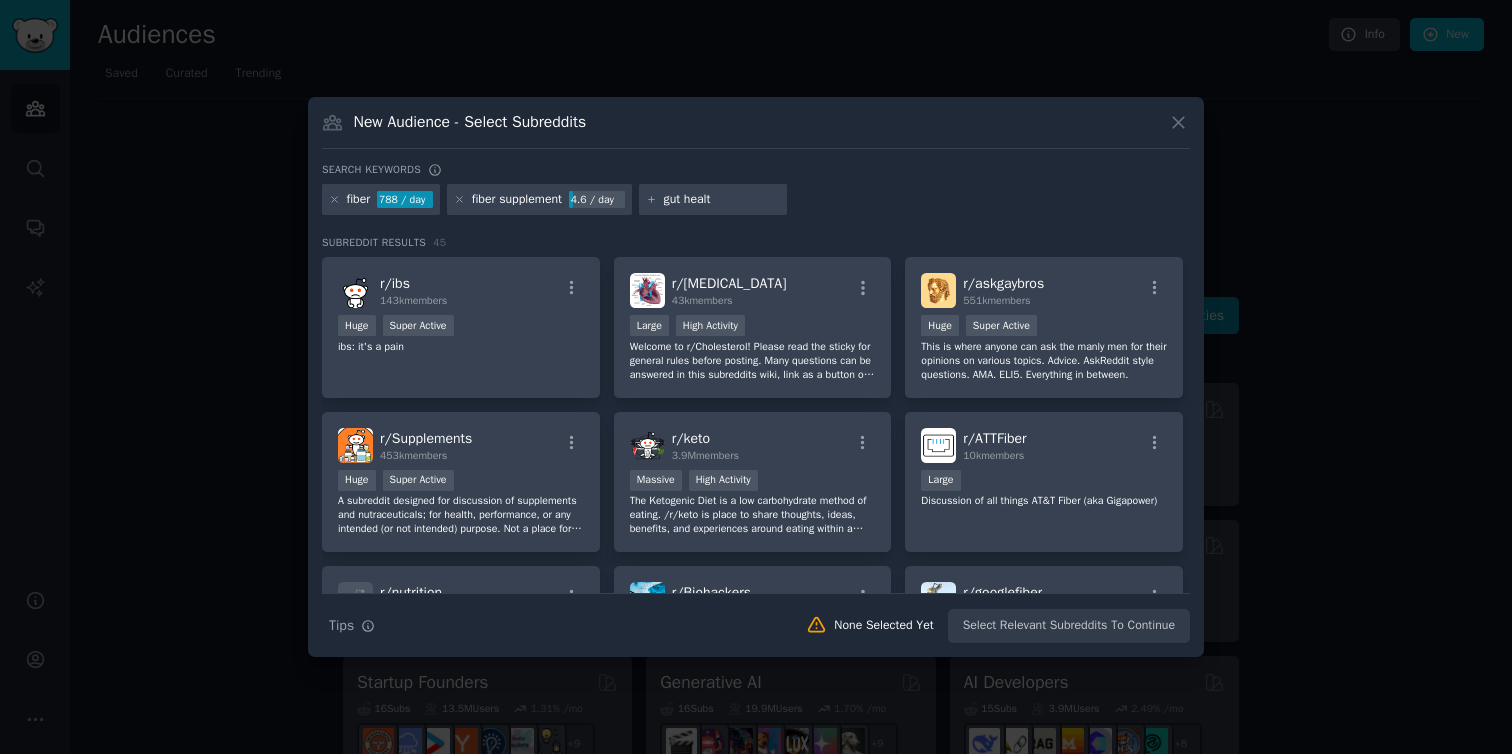 type on "gut health" 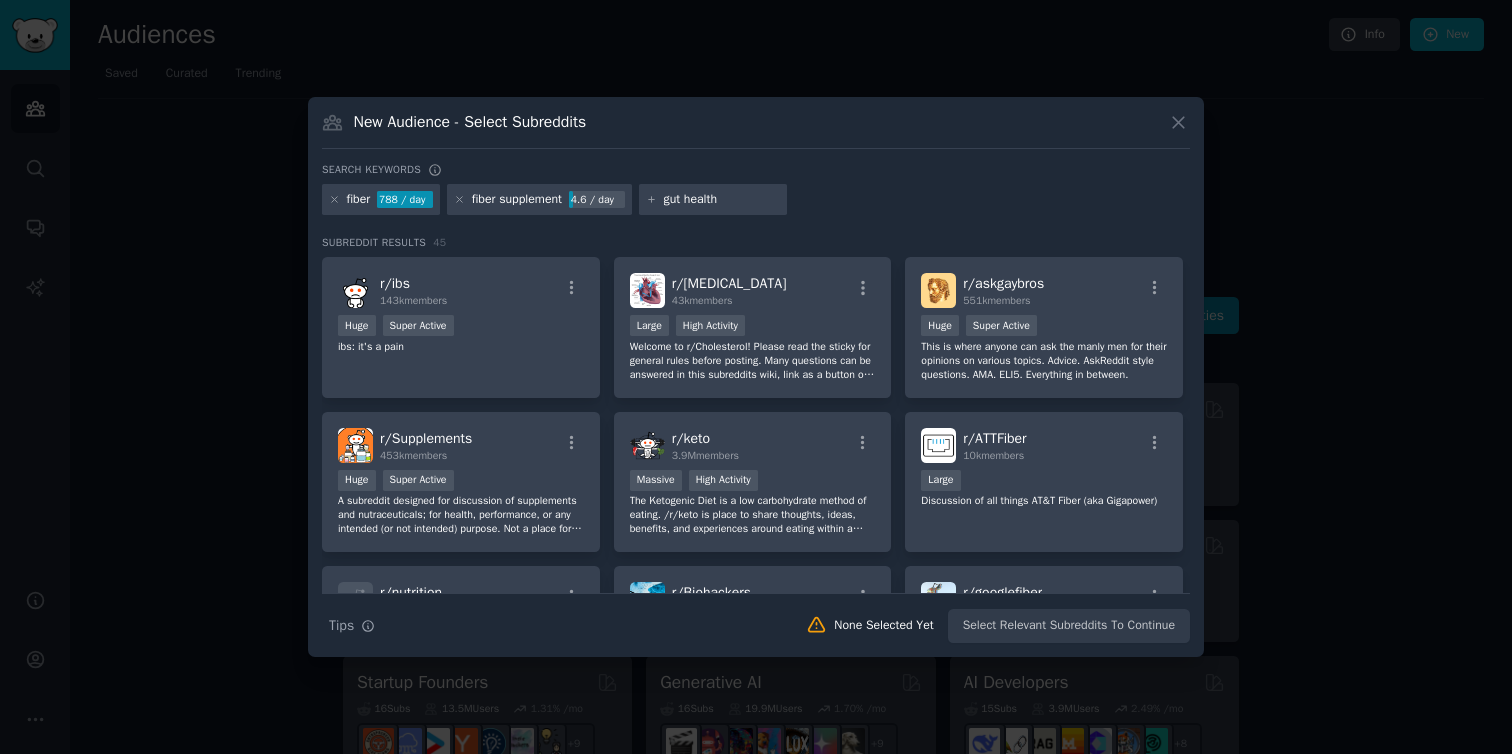 type 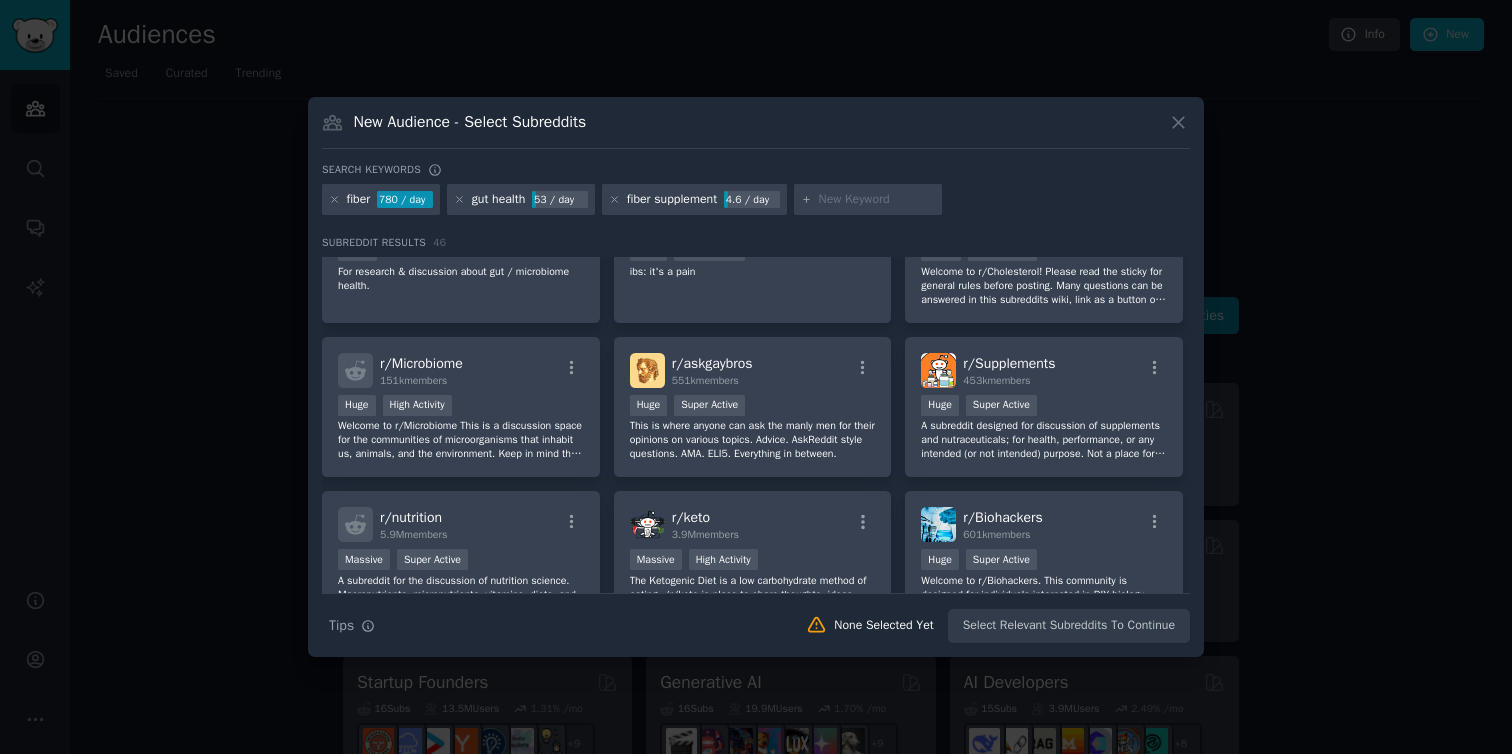 scroll, scrollTop: 80, scrollLeft: 0, axis: vertical 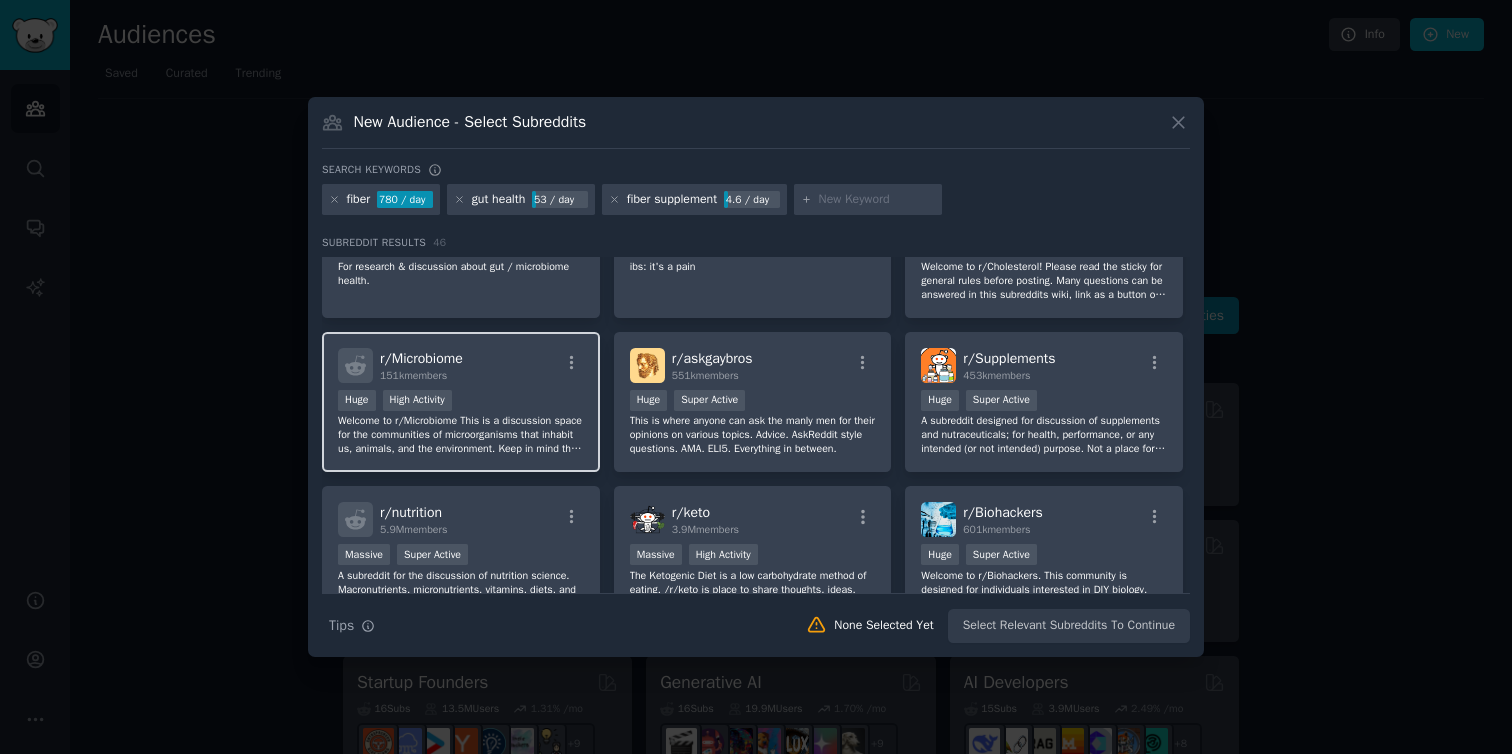 click on "Welcome to r/Microbiome
This is a discussion space for the communities of microorganisms that inhabit us, animals, and the environment.
Keep in mind this is not a place for medical advice and post requesting it will be removed." at bounding box center (461, 435) 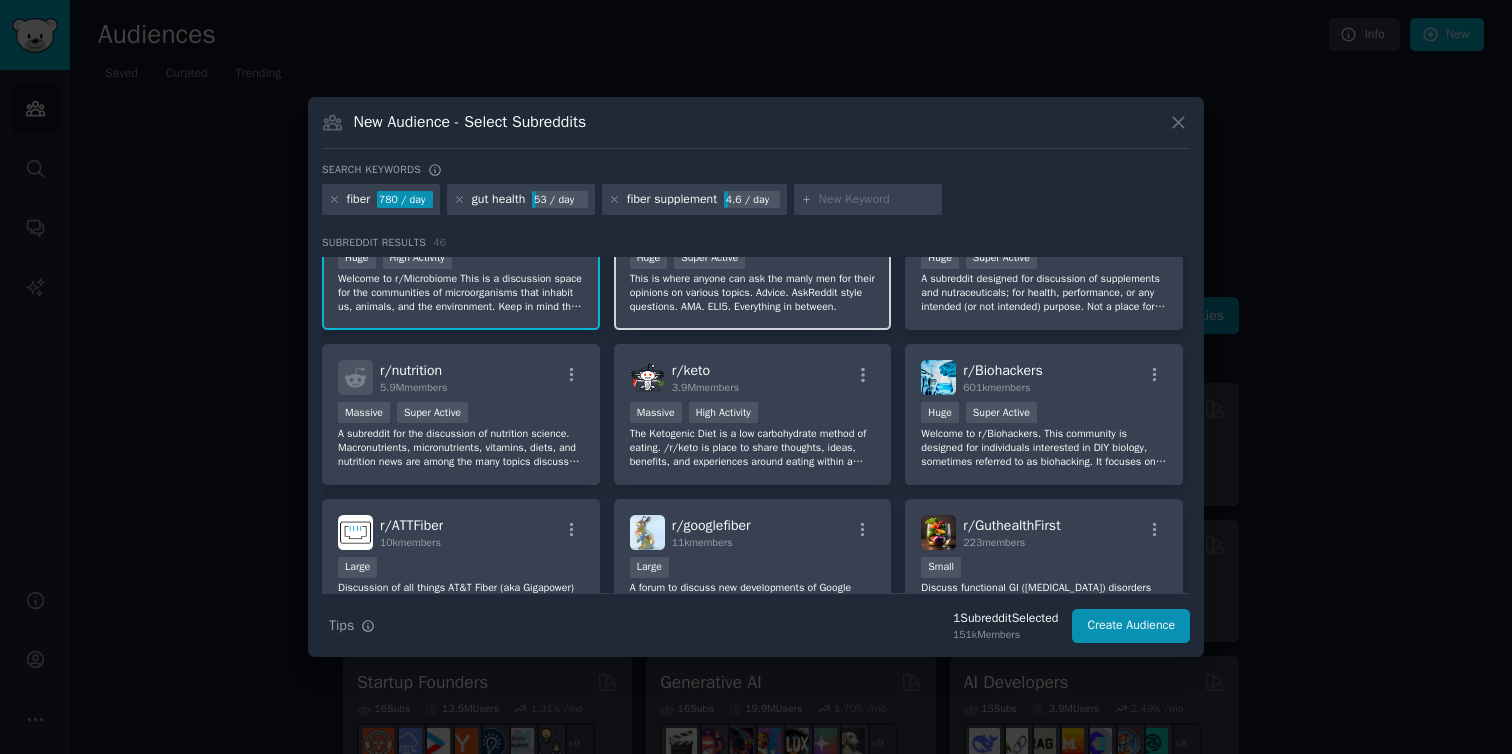 scroll, scrollTop: 244, scrollLeft: 0, axis: vertical 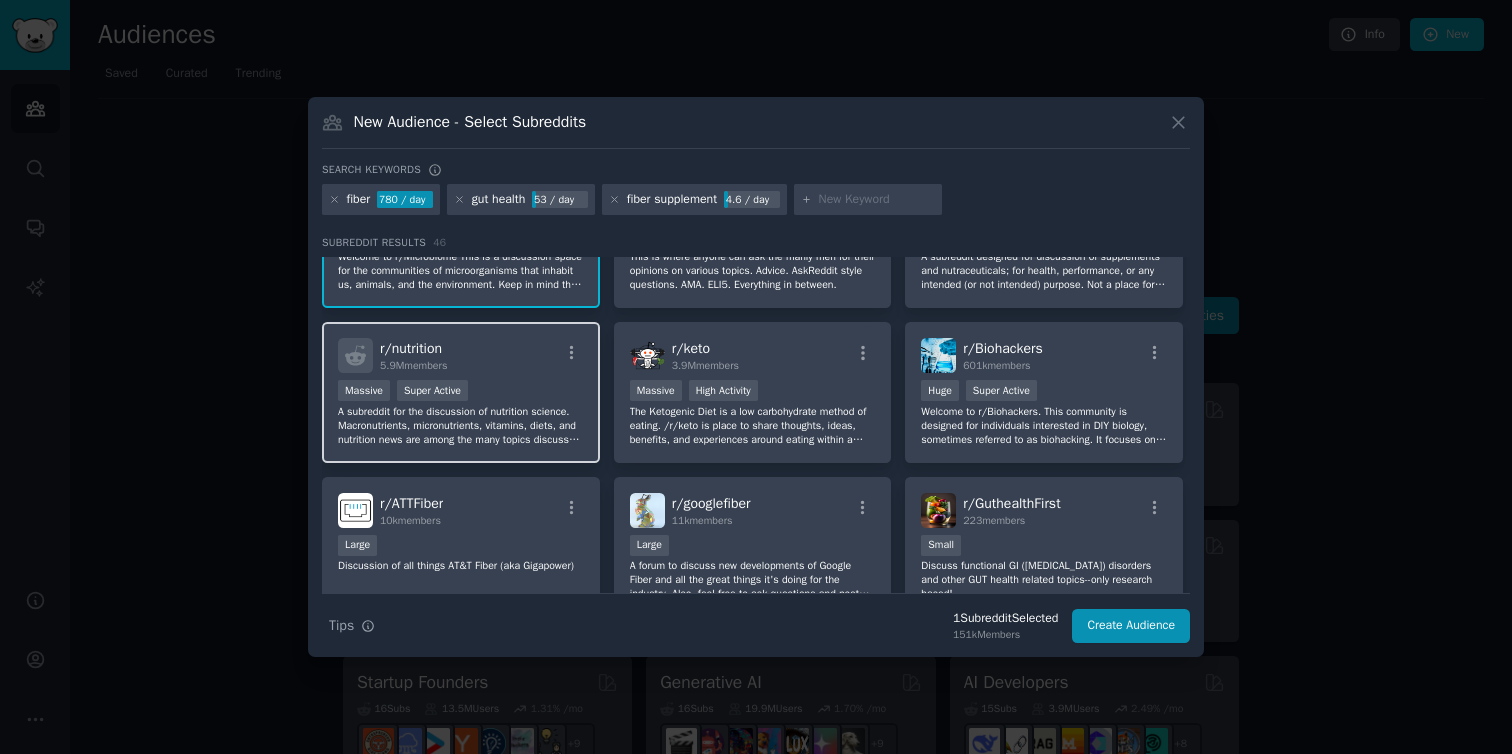 click on "Massive Super Active" at bounding box center (461, 392) 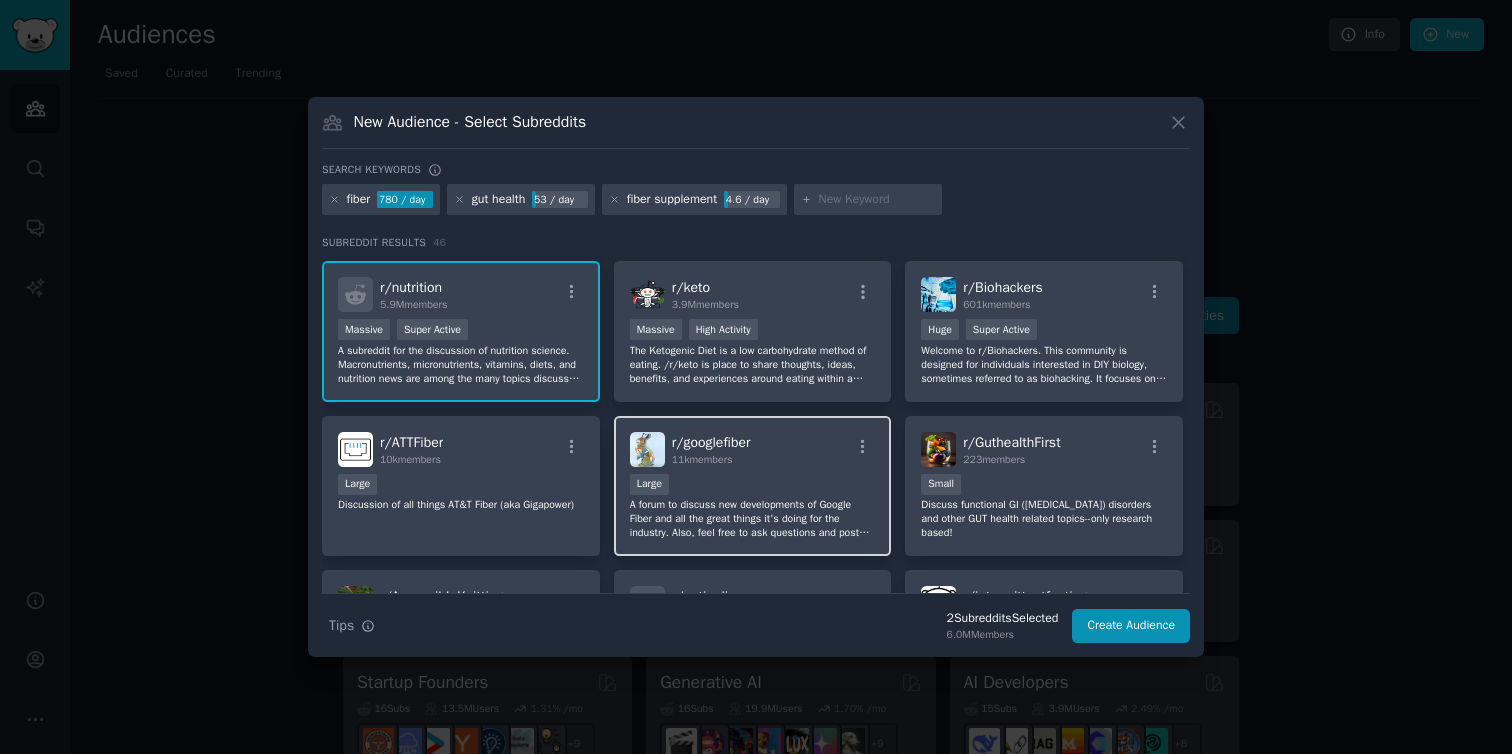 scroll, scrollTop: 299, scrollLeft: 0, axis: vertical 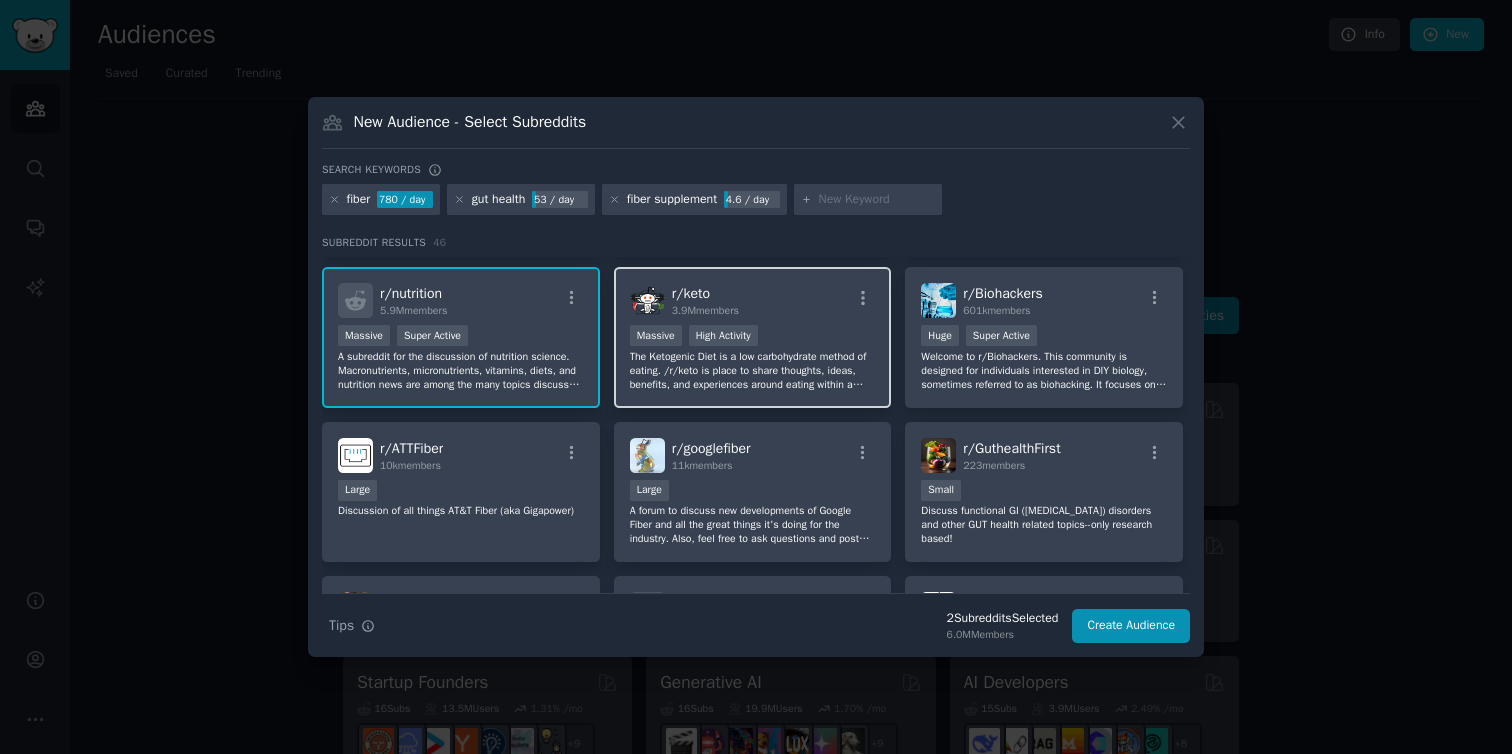 click on "r/ keto 3.9M  members" at bounding box center [753, 300] 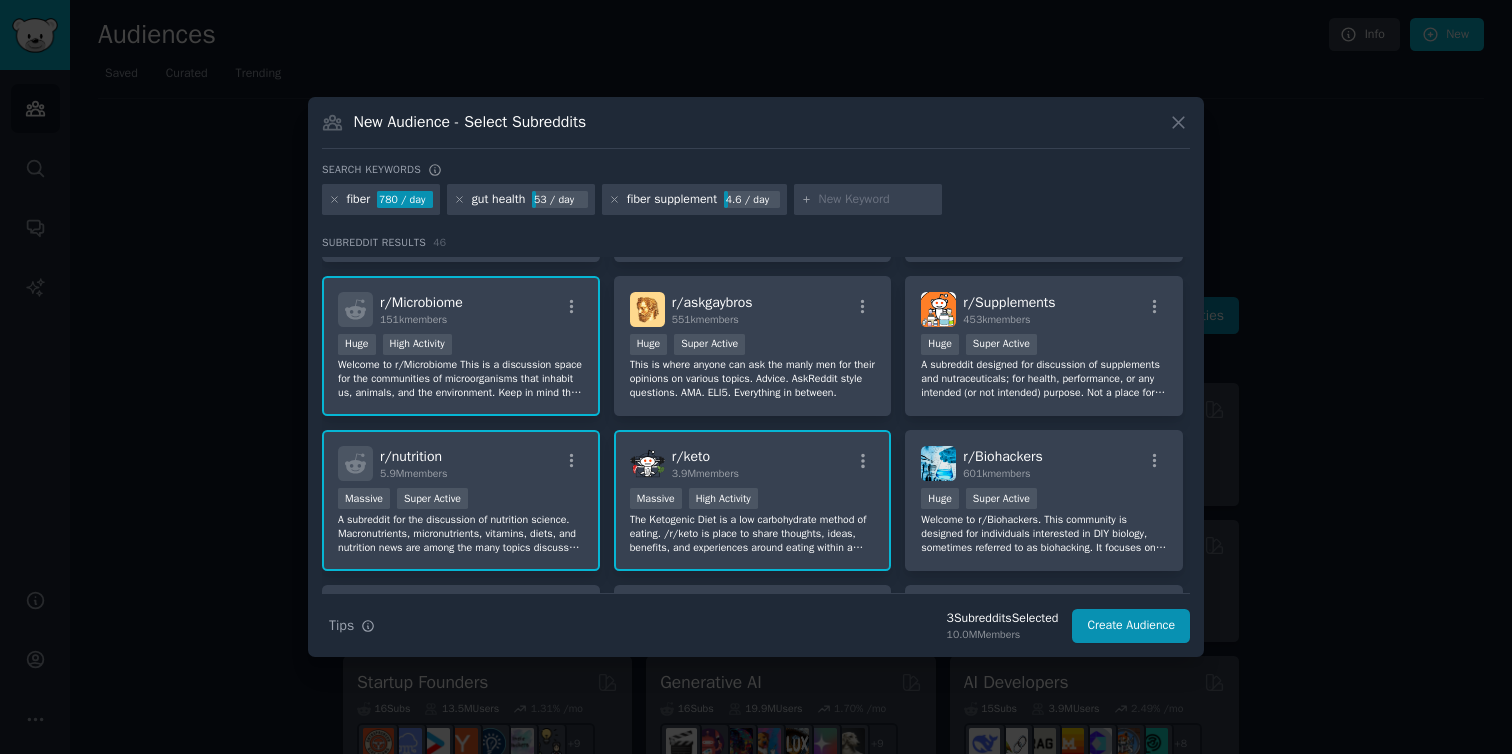scroll, scrollTop: 0, scrollLeft: 0, axis: both 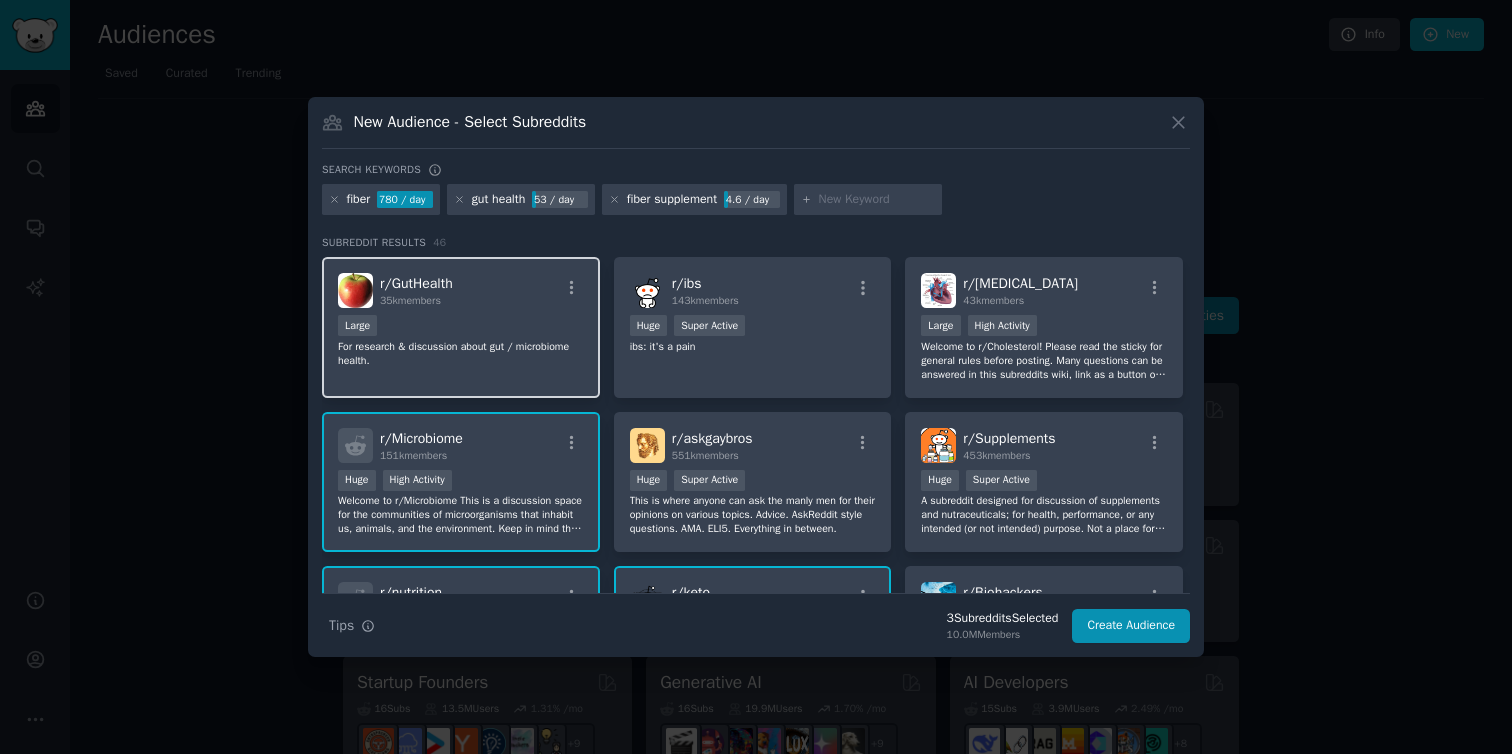 click on "r/ GutHealth 35k  members Large For research & discussion about gut / microbiome health." at bounding box center [461, 327] 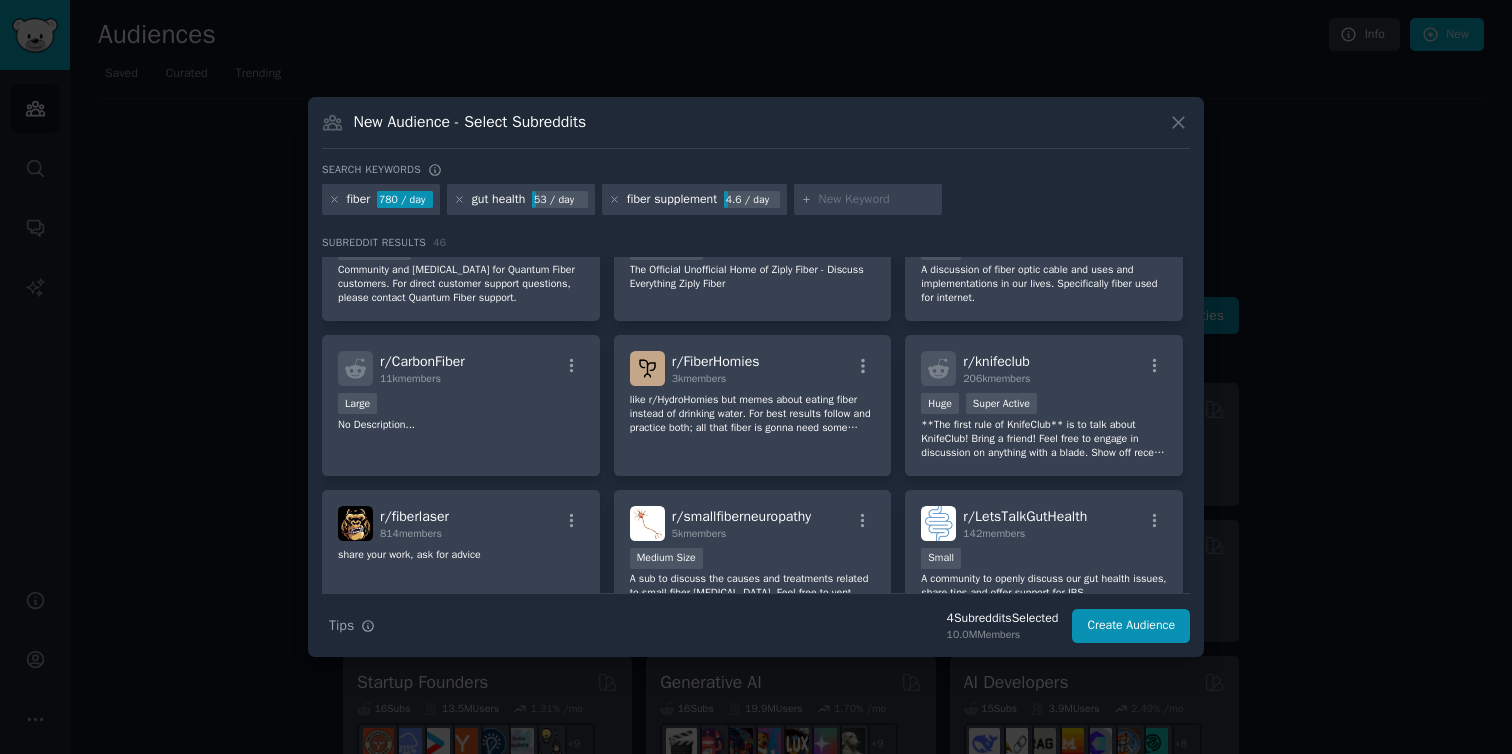 scroll, scrollTop: 852, scrollLeft: 0, axis: vertical 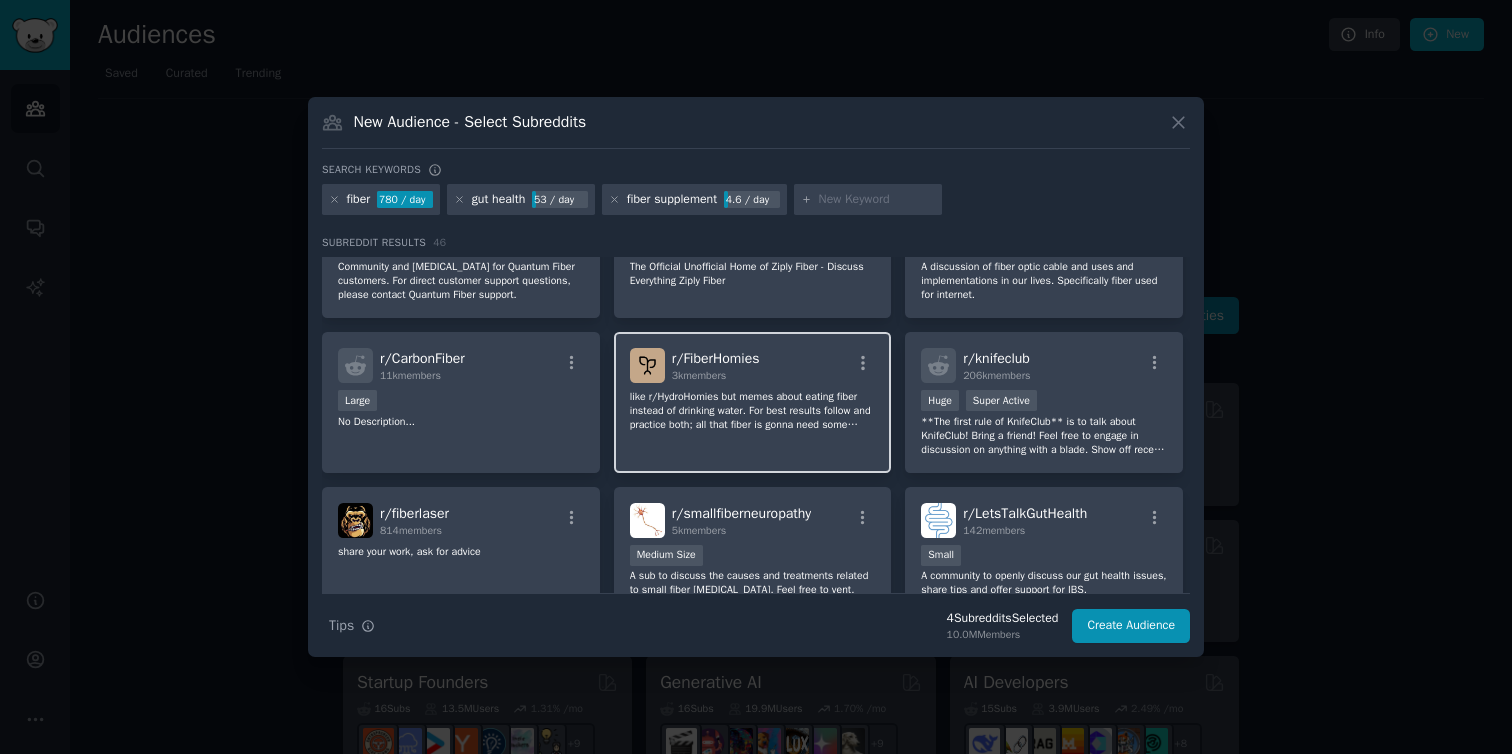 click on "like r/HydroHomies but memes about eating fiber instead of drinking water. For best results follow and practice both; all that fiber is gonna need some lubrication!
Banner by [PERSON_NAME] [PERSON_NAME] on Unsplash" 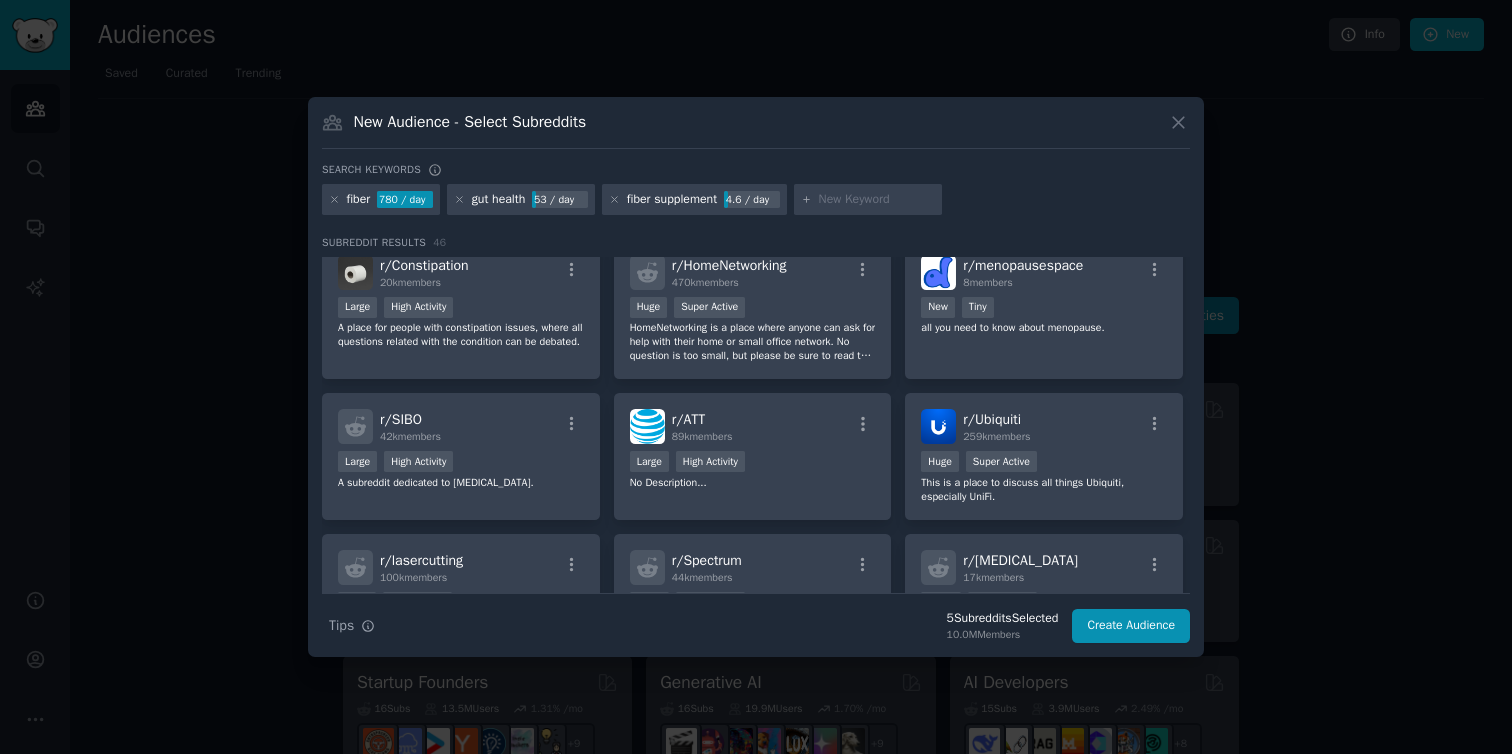 scroll, scrollTop: 1724, scrollLeft: 0, axis: vertical 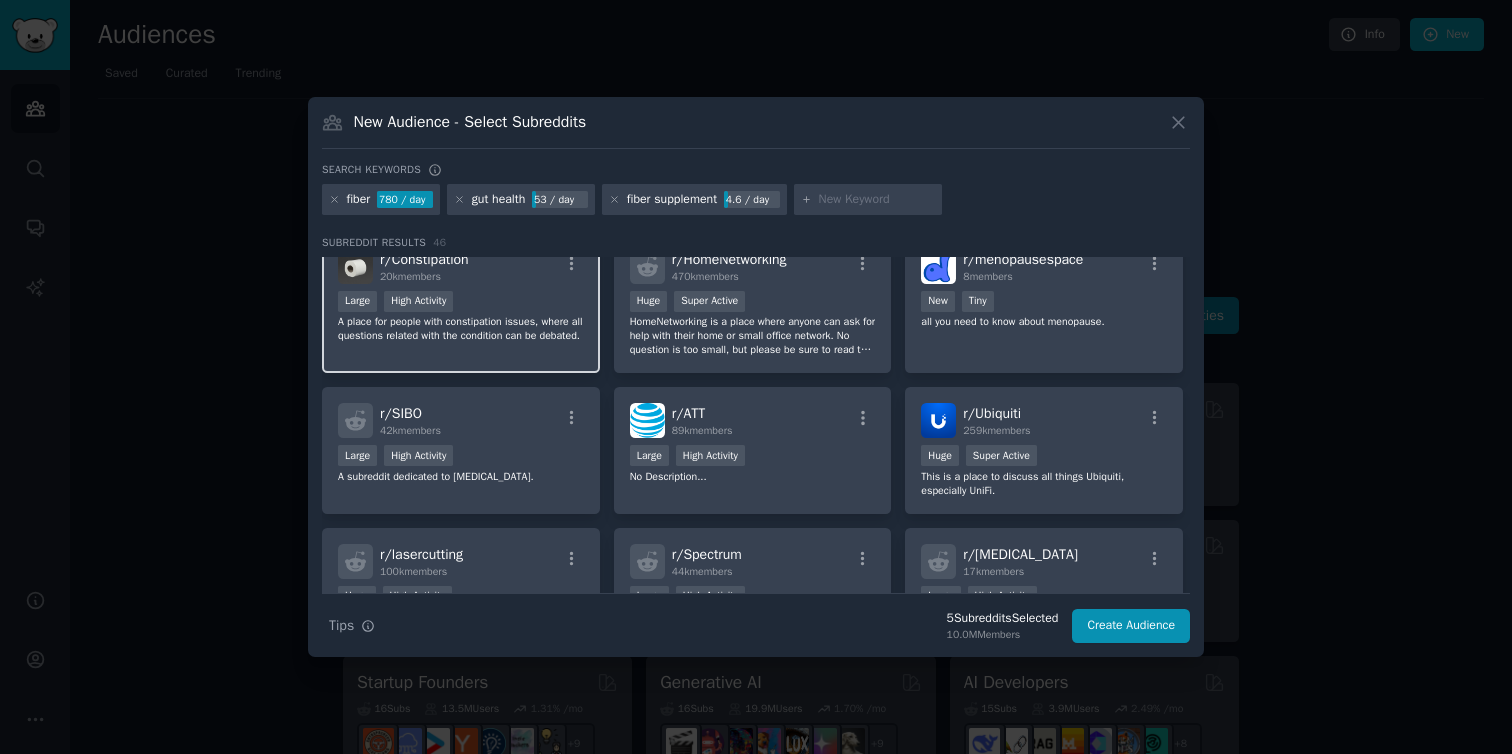 click on "A place for people with constipation issues, where all questions related with the condition can be debated." at bounding box center (461, 329) 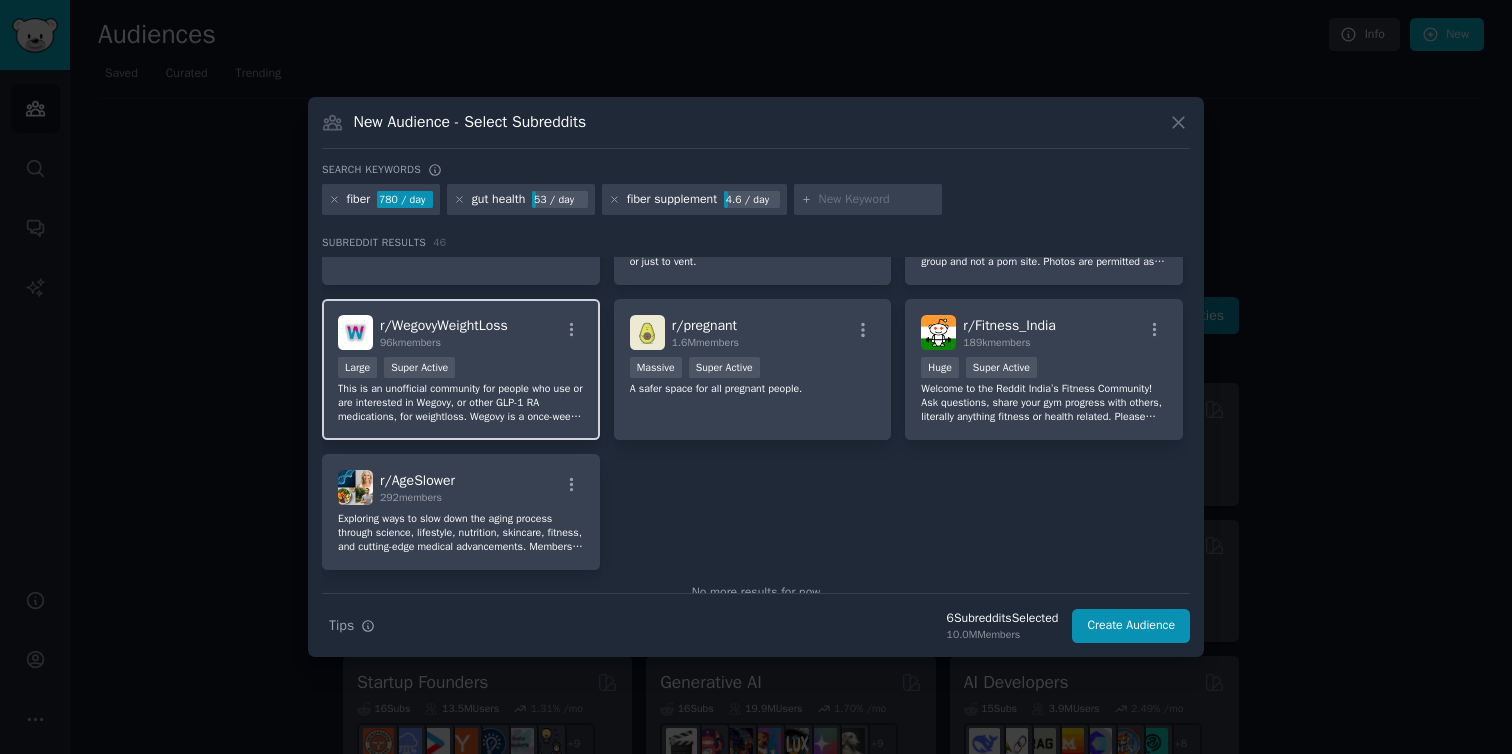 scroll, scrollTop: 2095, scrollLeft: 0, axis: vertical 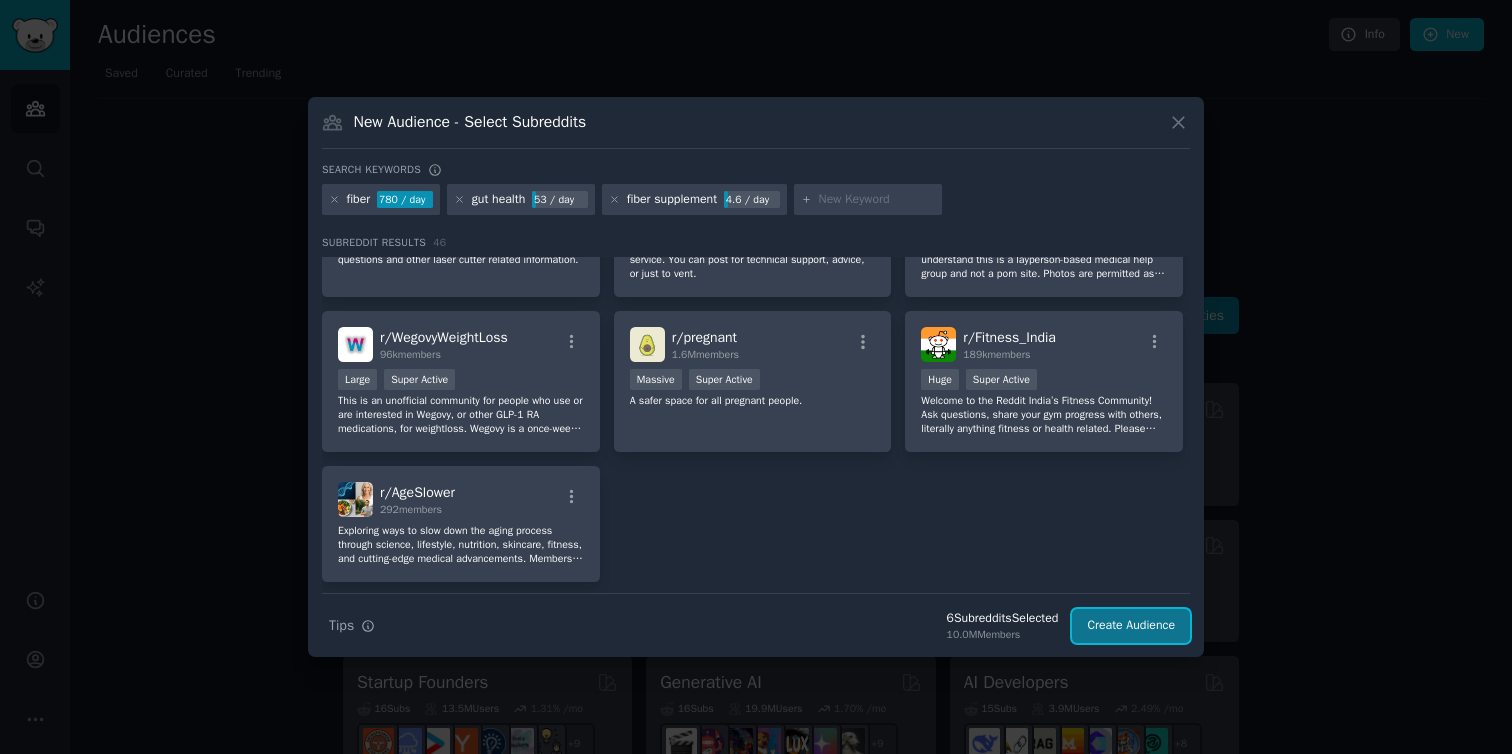 click on "Create Audience" at bounding box center (1131, 626) 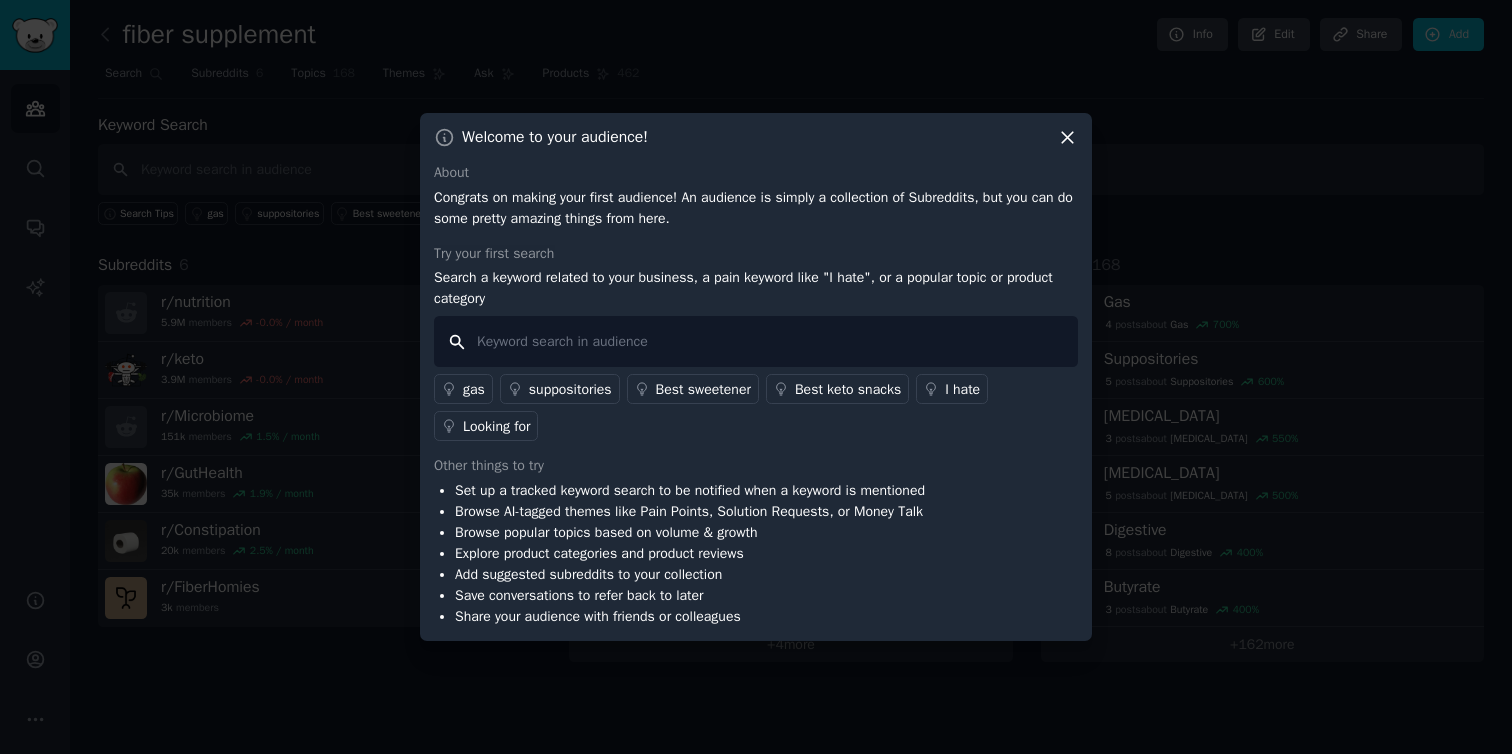 click at bounding box center (756, 341) 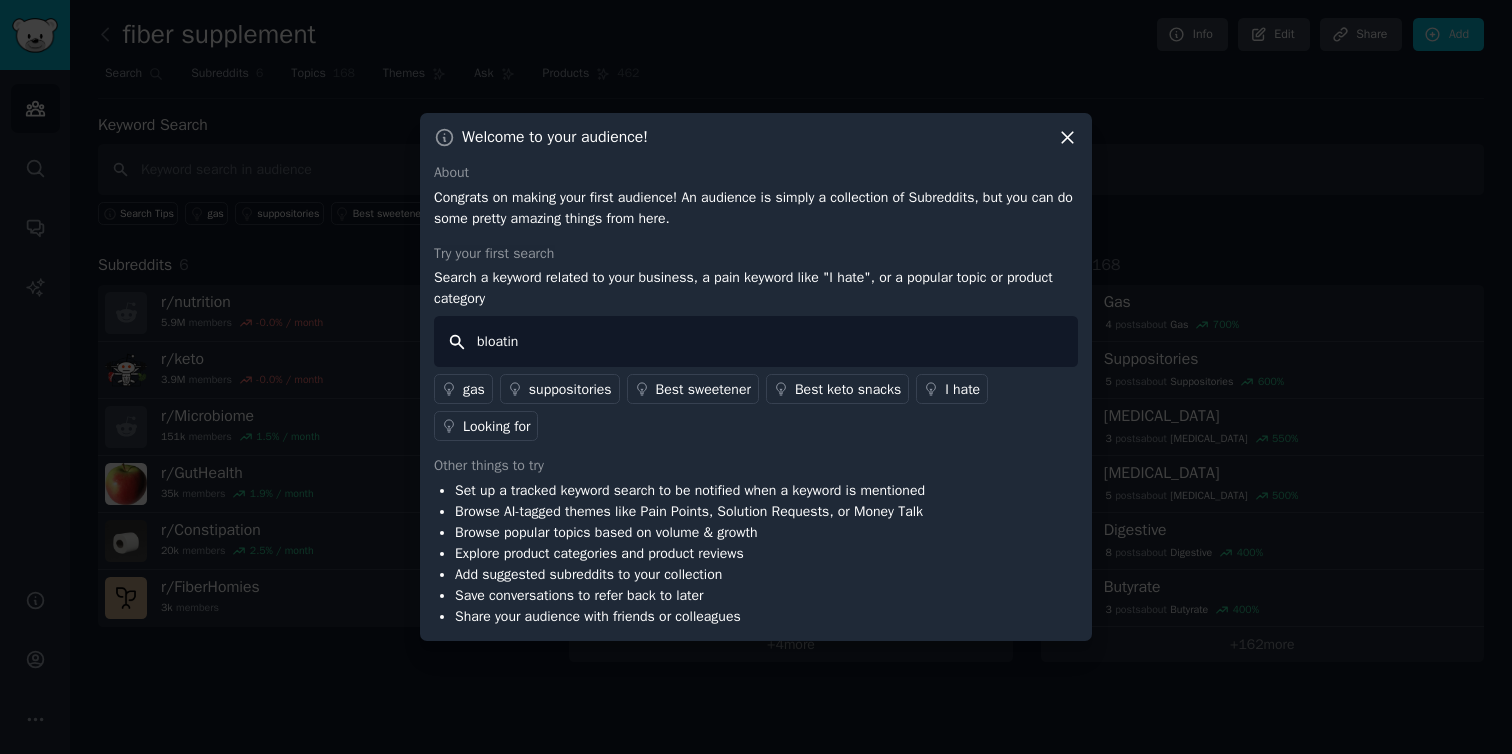 type on "[MEDICAL_DATA]" 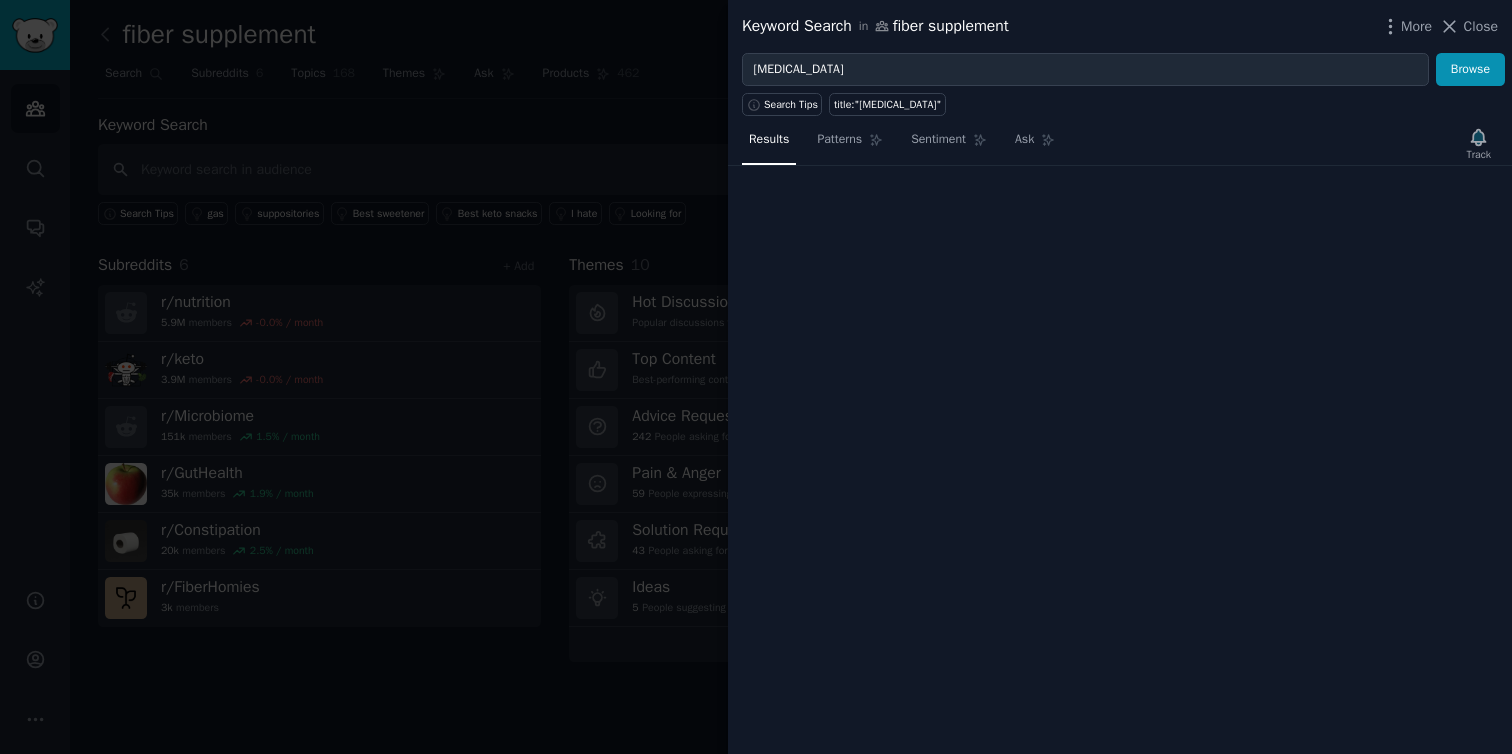 type 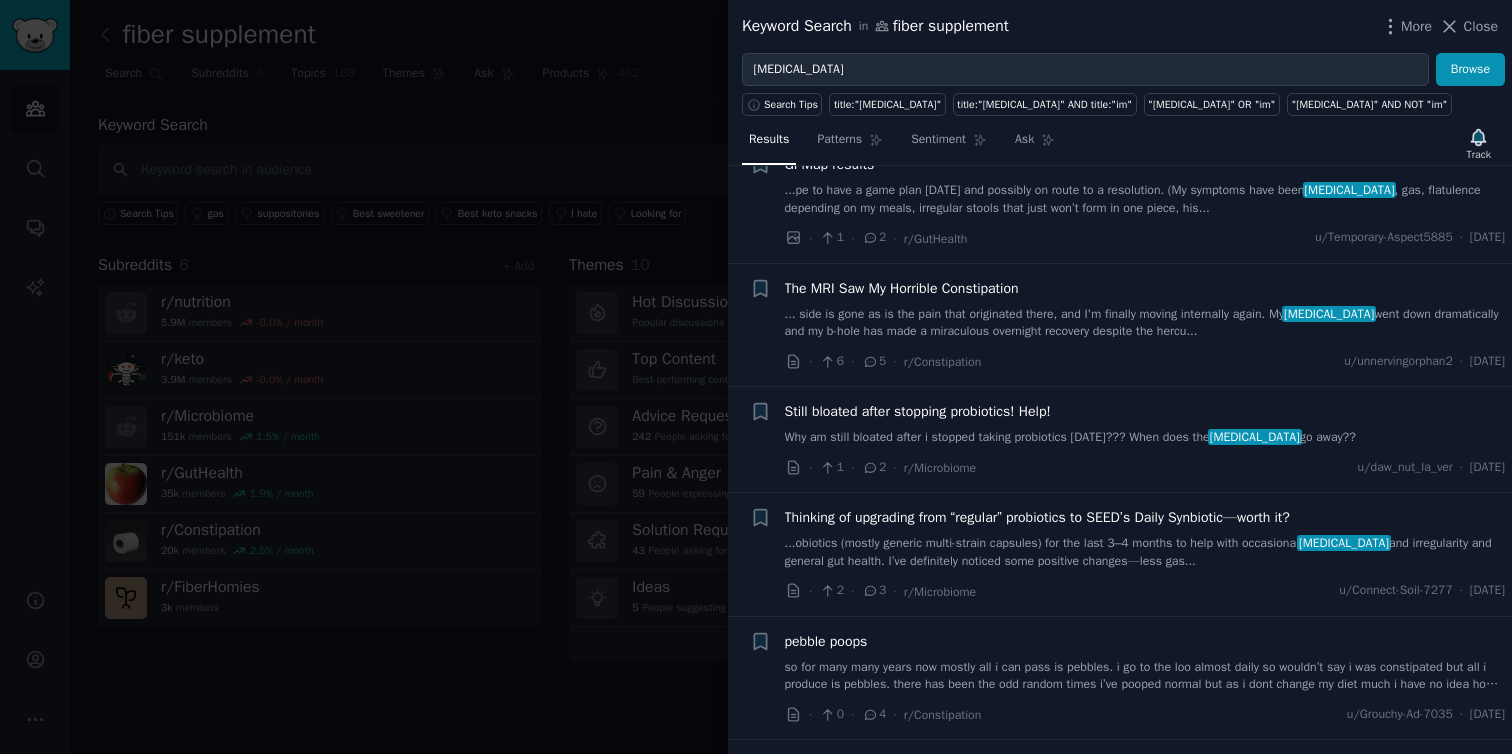 scroll, scrollTop: 0, scrollLeft: 0, axis: both 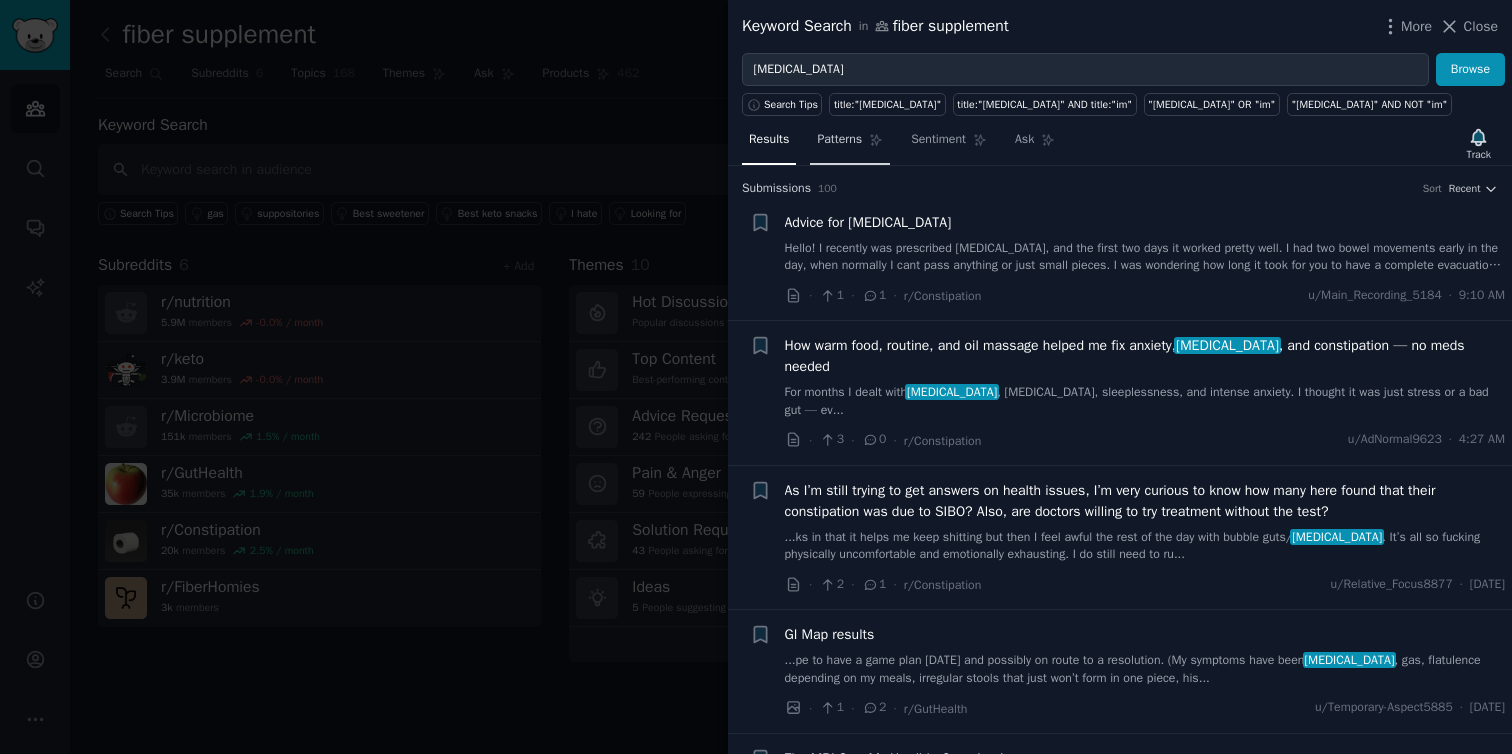 click on "Patterns" at bounding box center [839, 140] 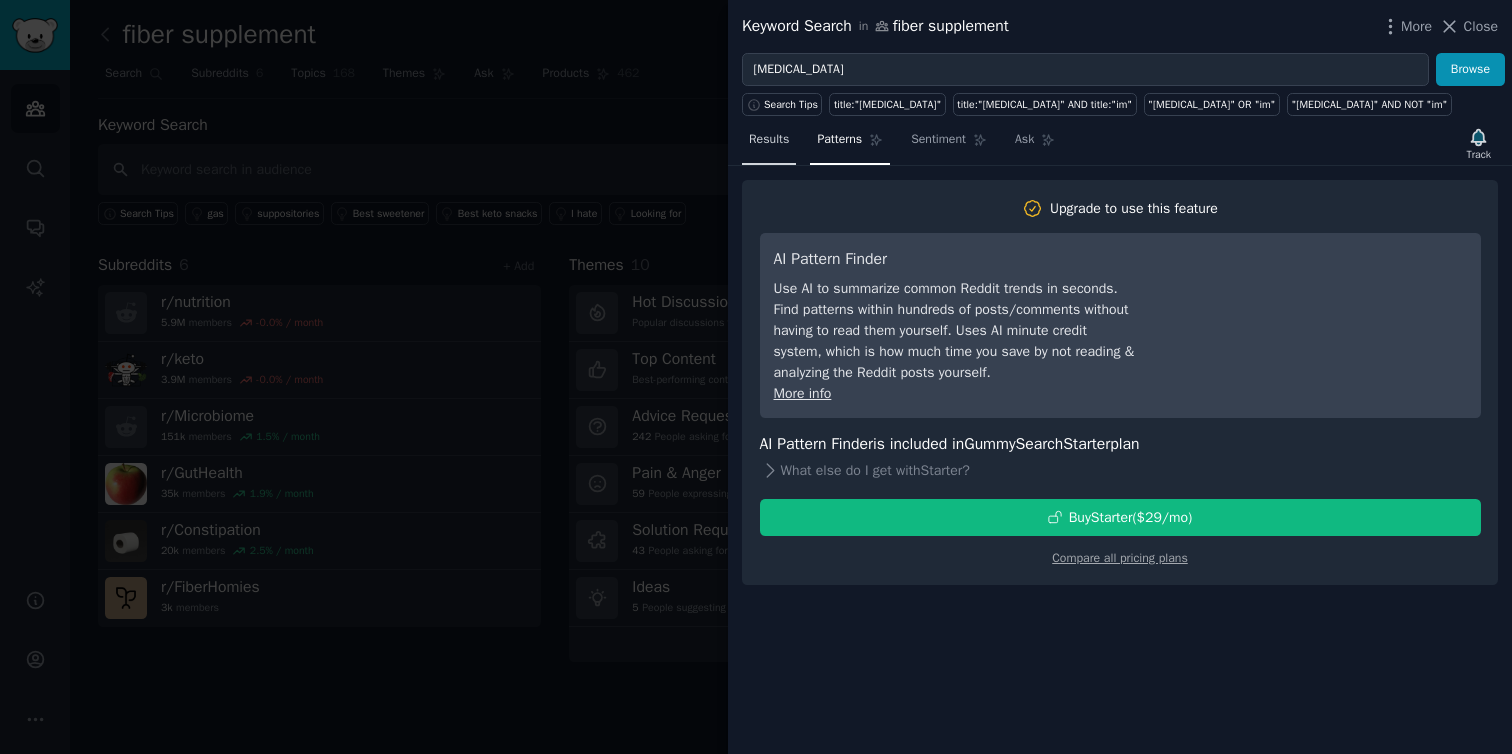 click on "Results" at bounding box center [769, 140] 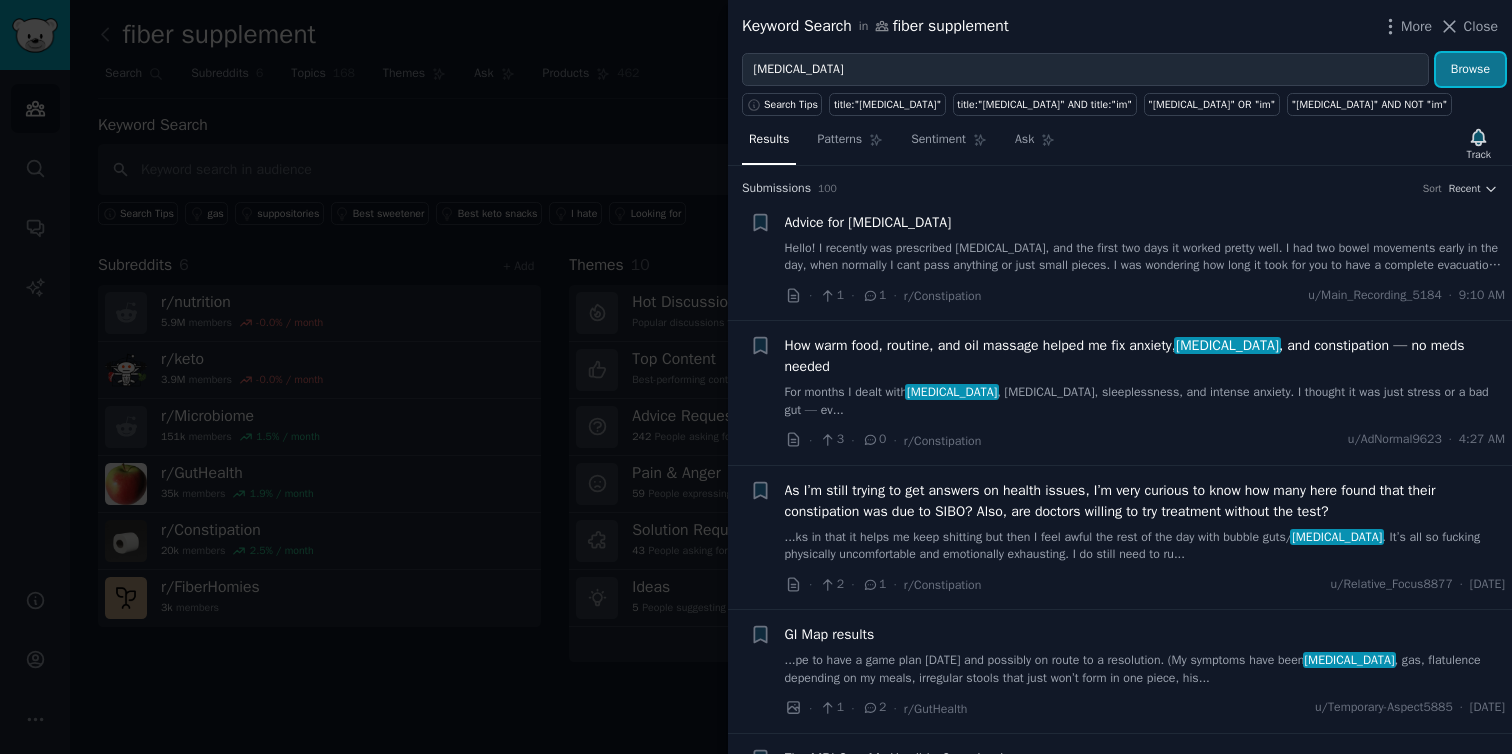 click on "Browse" at bounding box center (1470, 70) 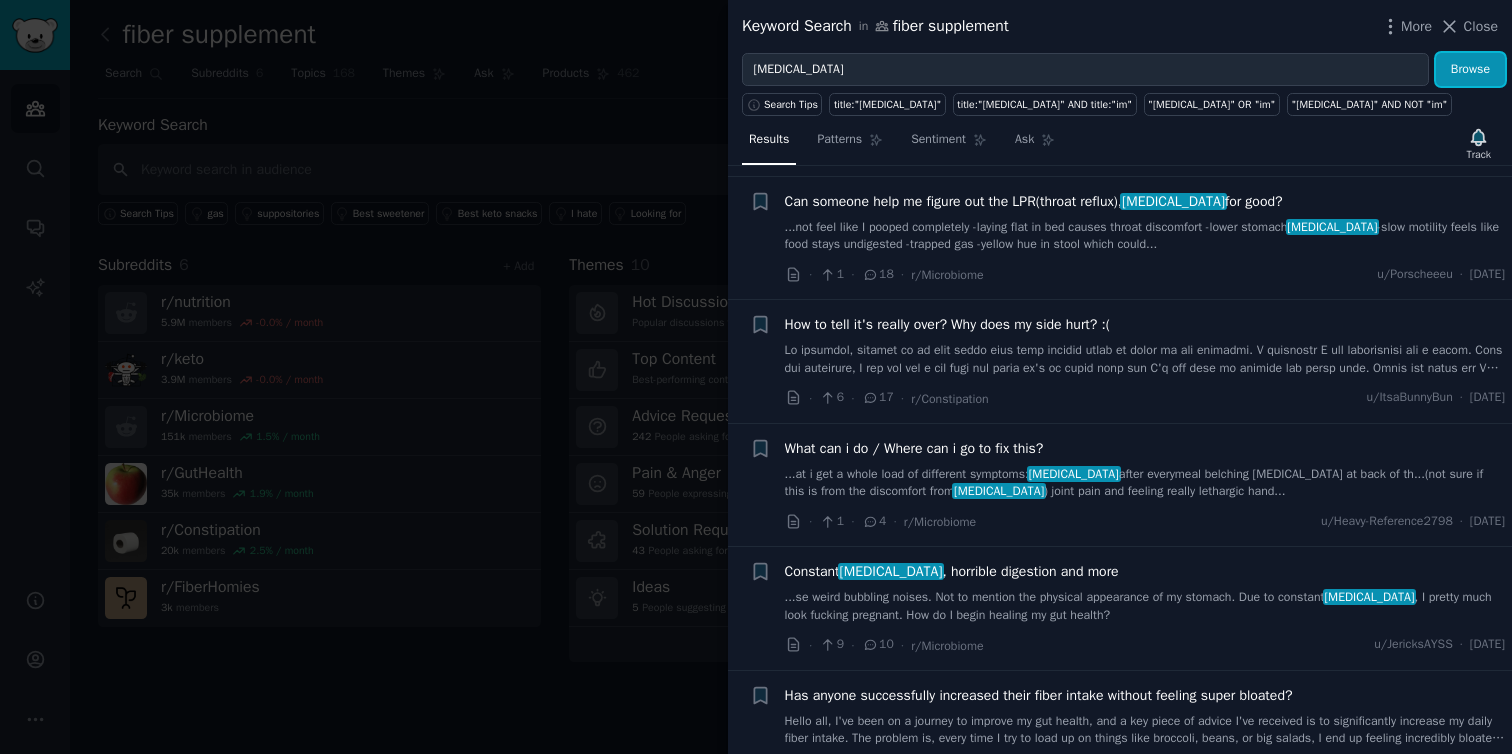 scroll, scrollTop: 1083, scrollLeft: 0, axis: vertical 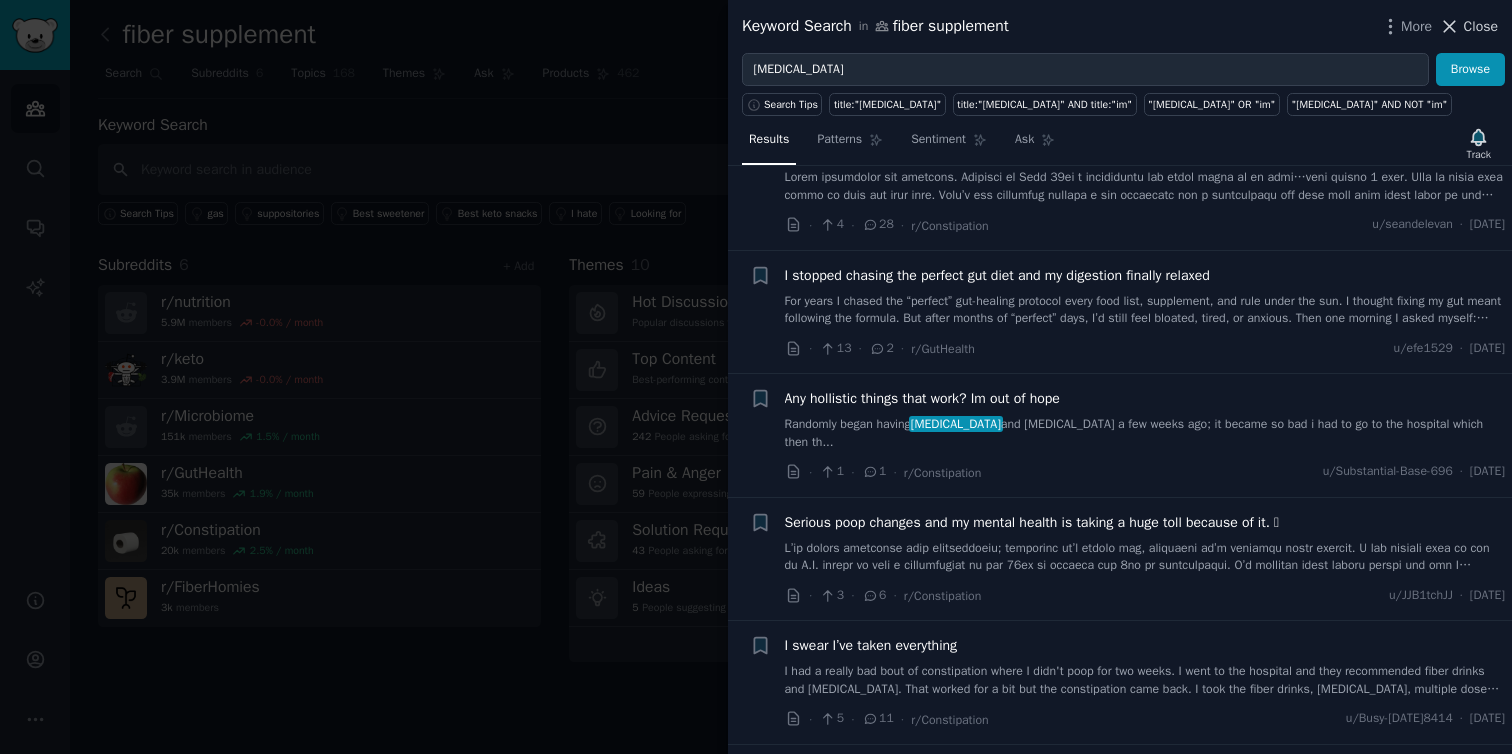 click on "Close" at bounding box center [1481, 26] 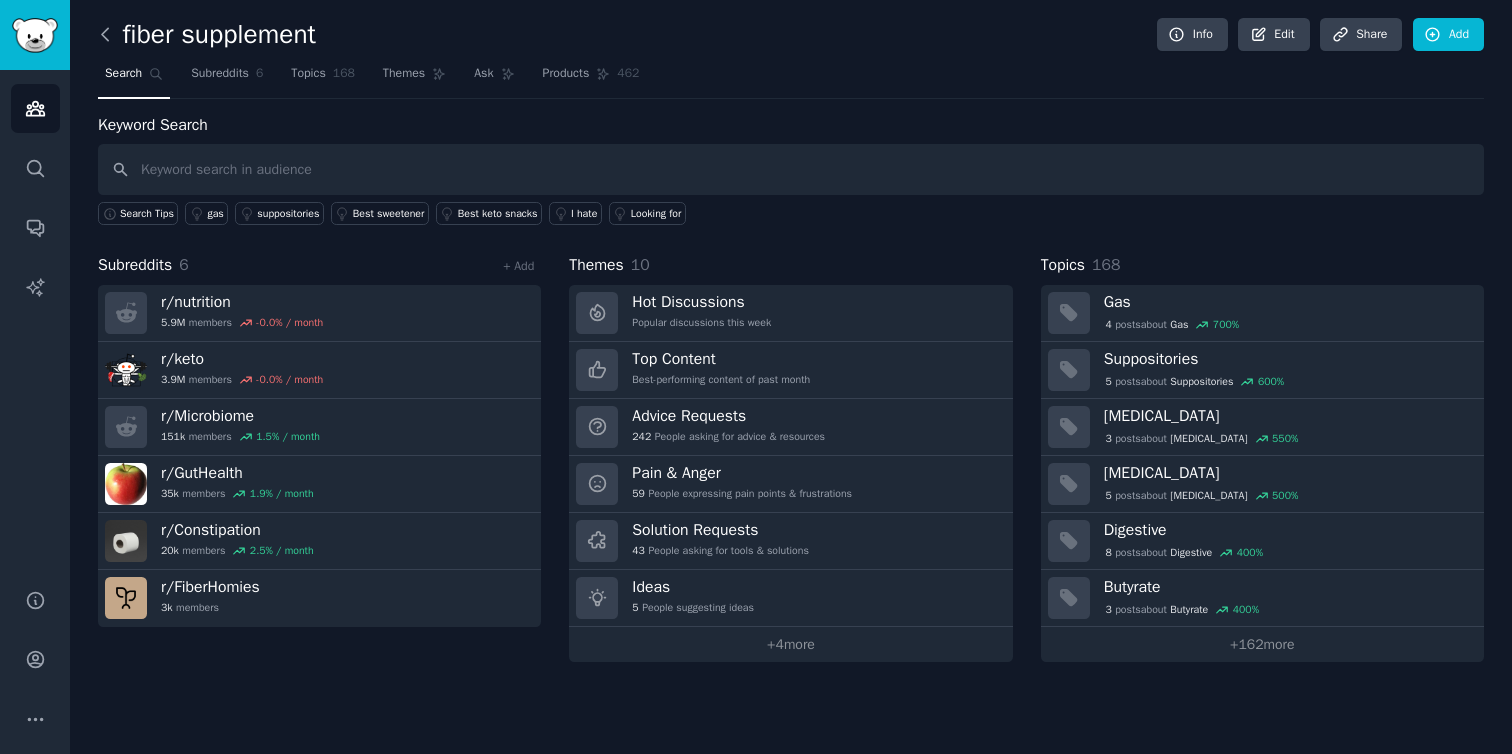 click 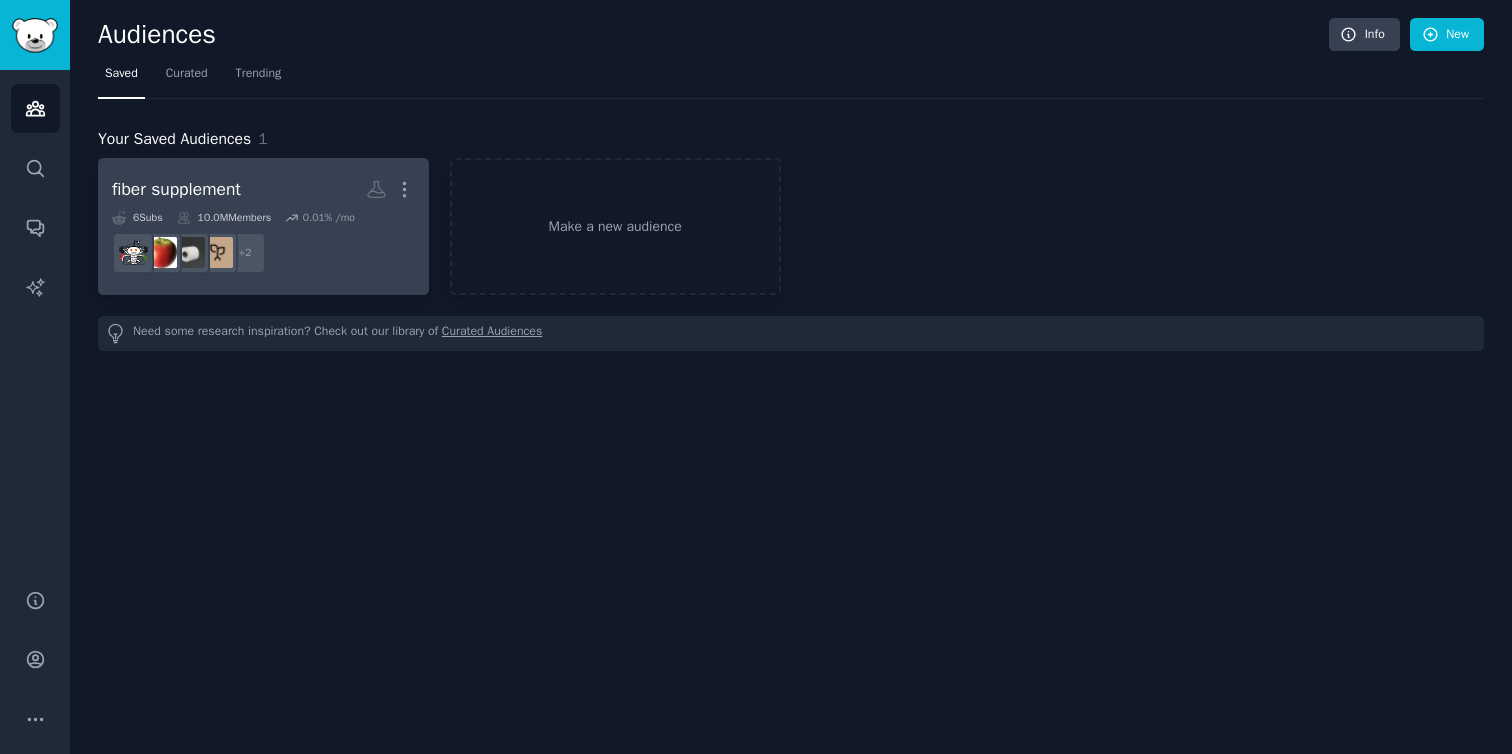 click on "fiber supplement" at bounding box center [176, 189] 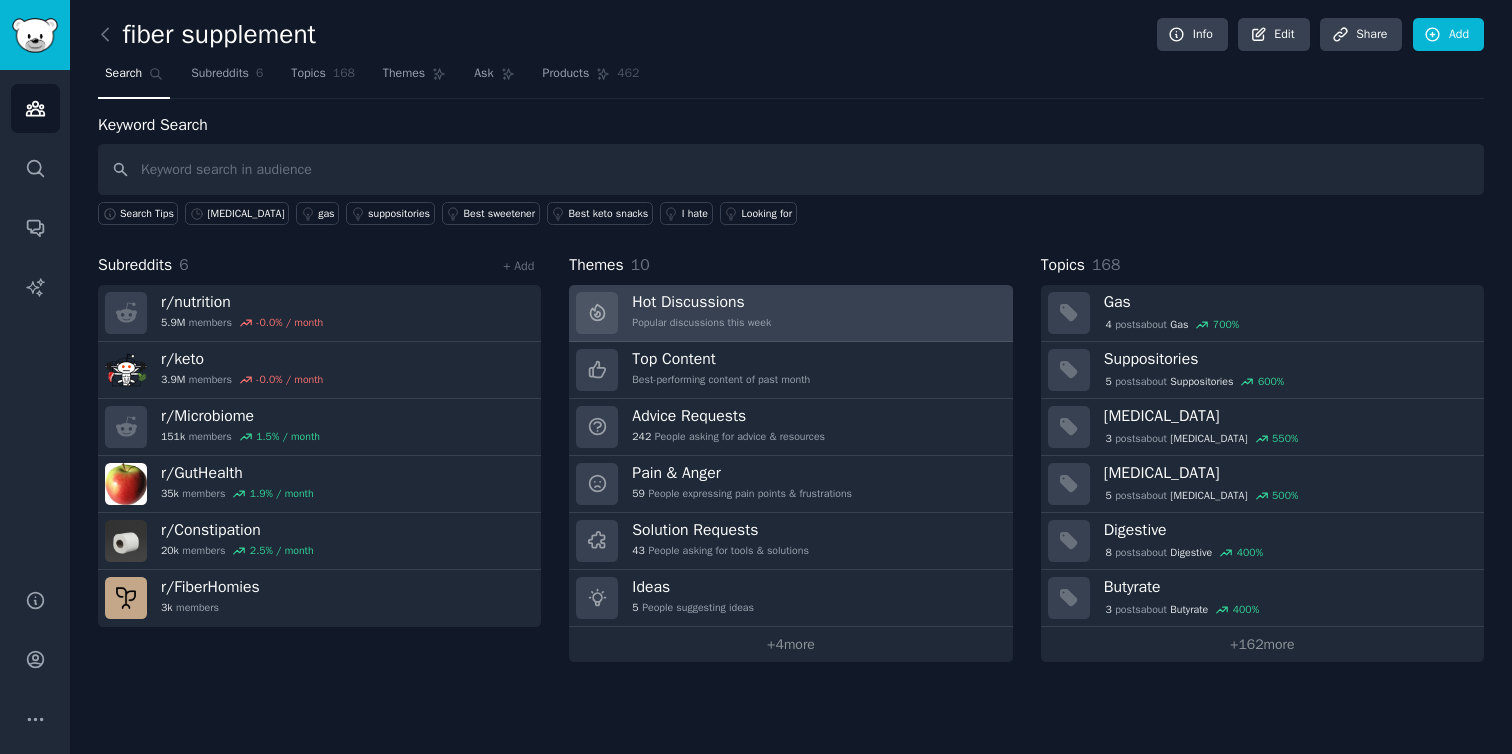 click on "Hot Discussions Popular discussions this week" at bounding box center [790, 313] 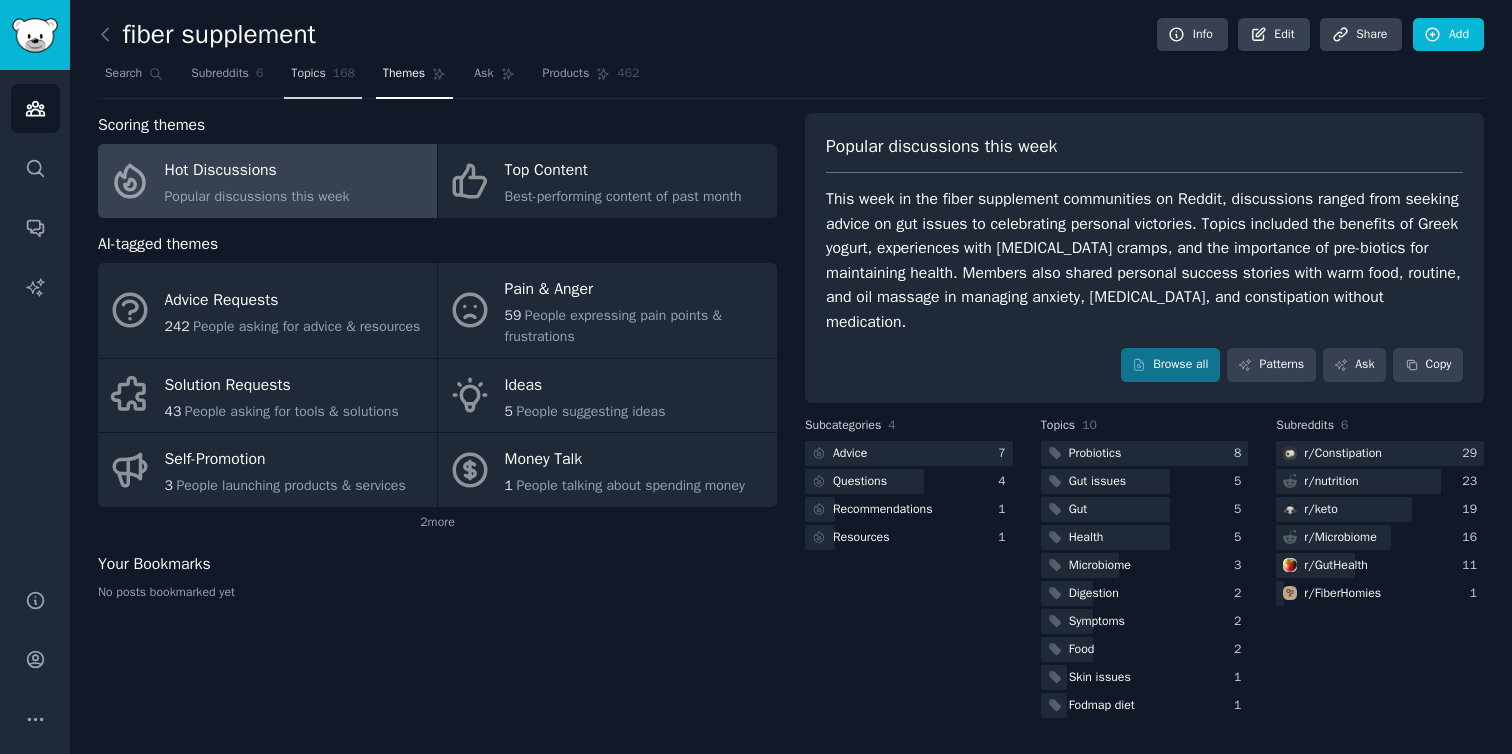 click on "Topics" at bounding box center [308, 74] 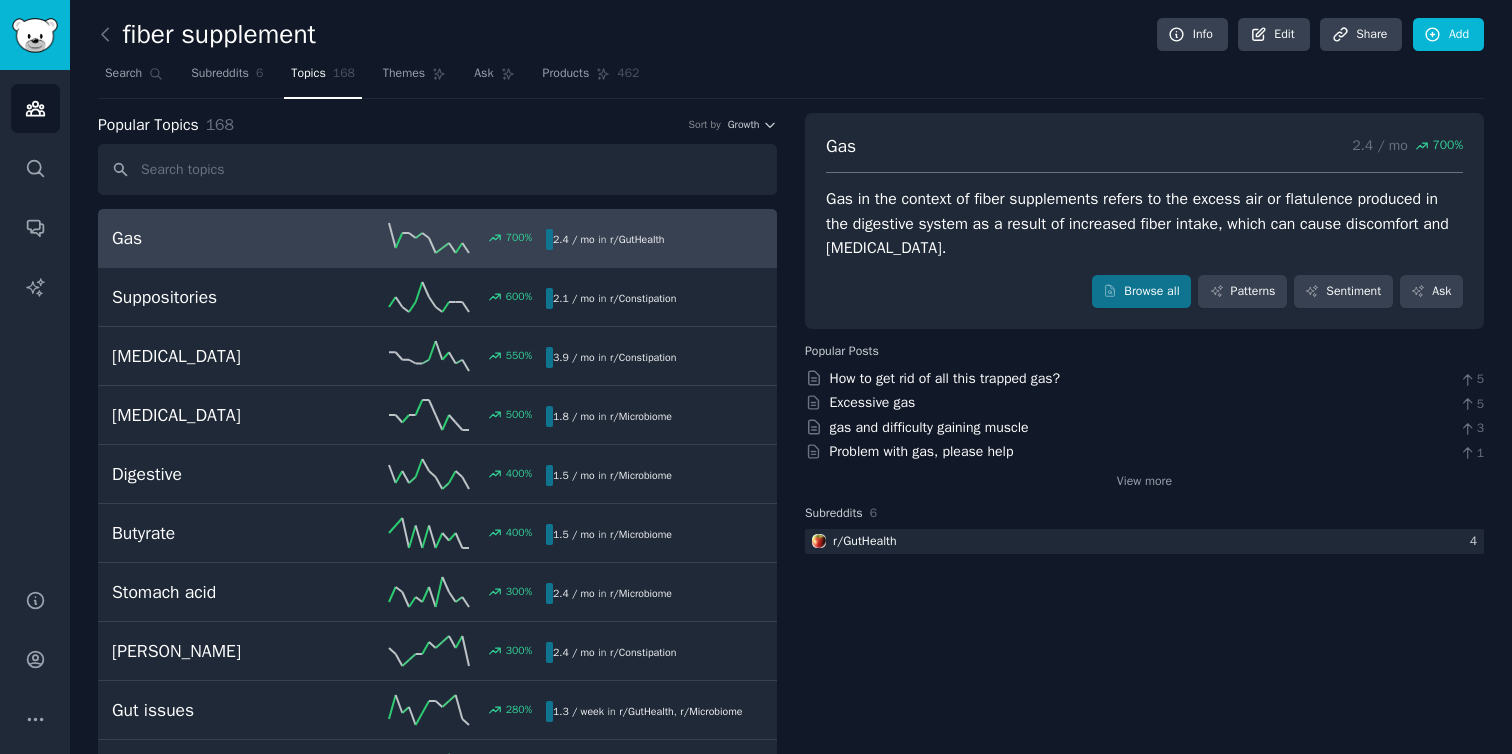 click at bounding box center (437, 169) 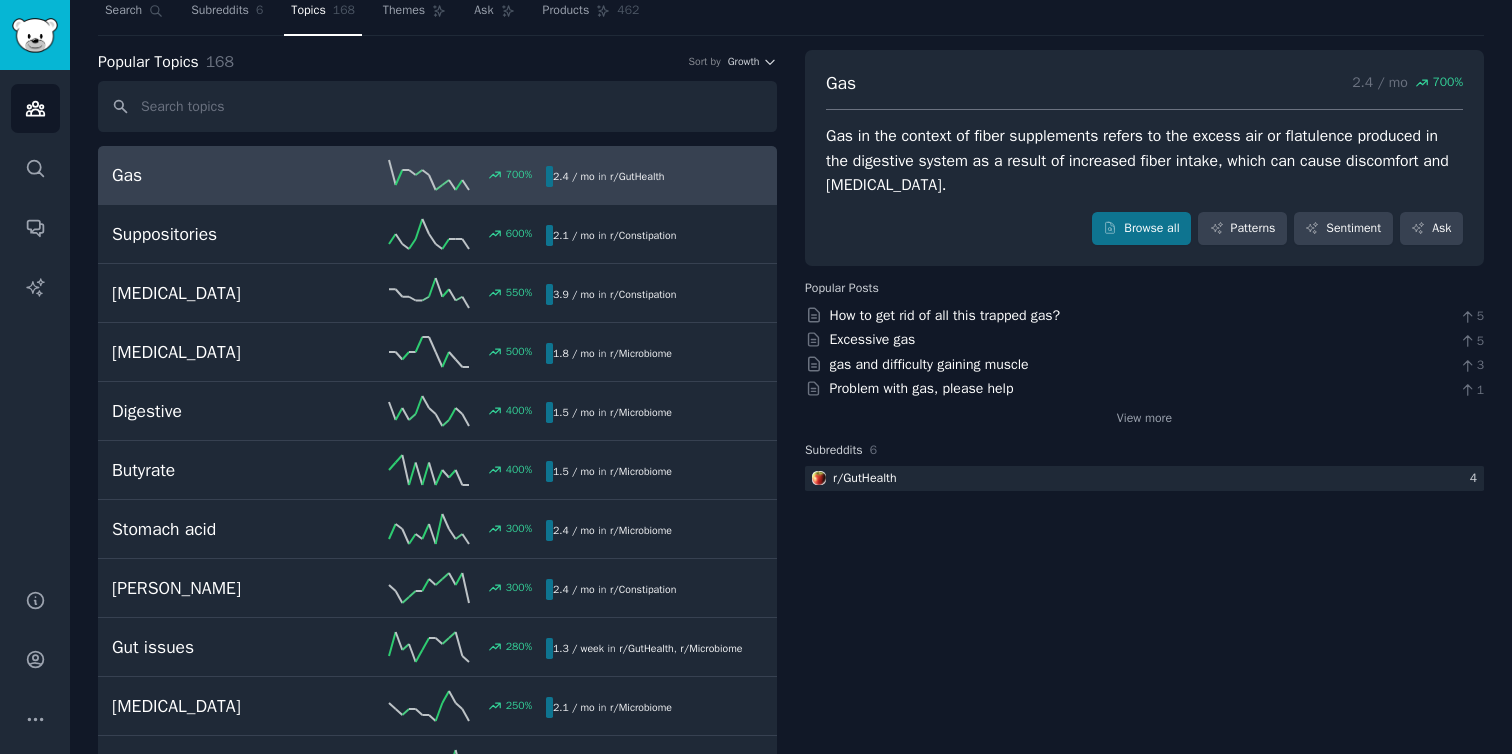 scroll, scrollTop: 67, scrollLeft: 0, axis: vertical 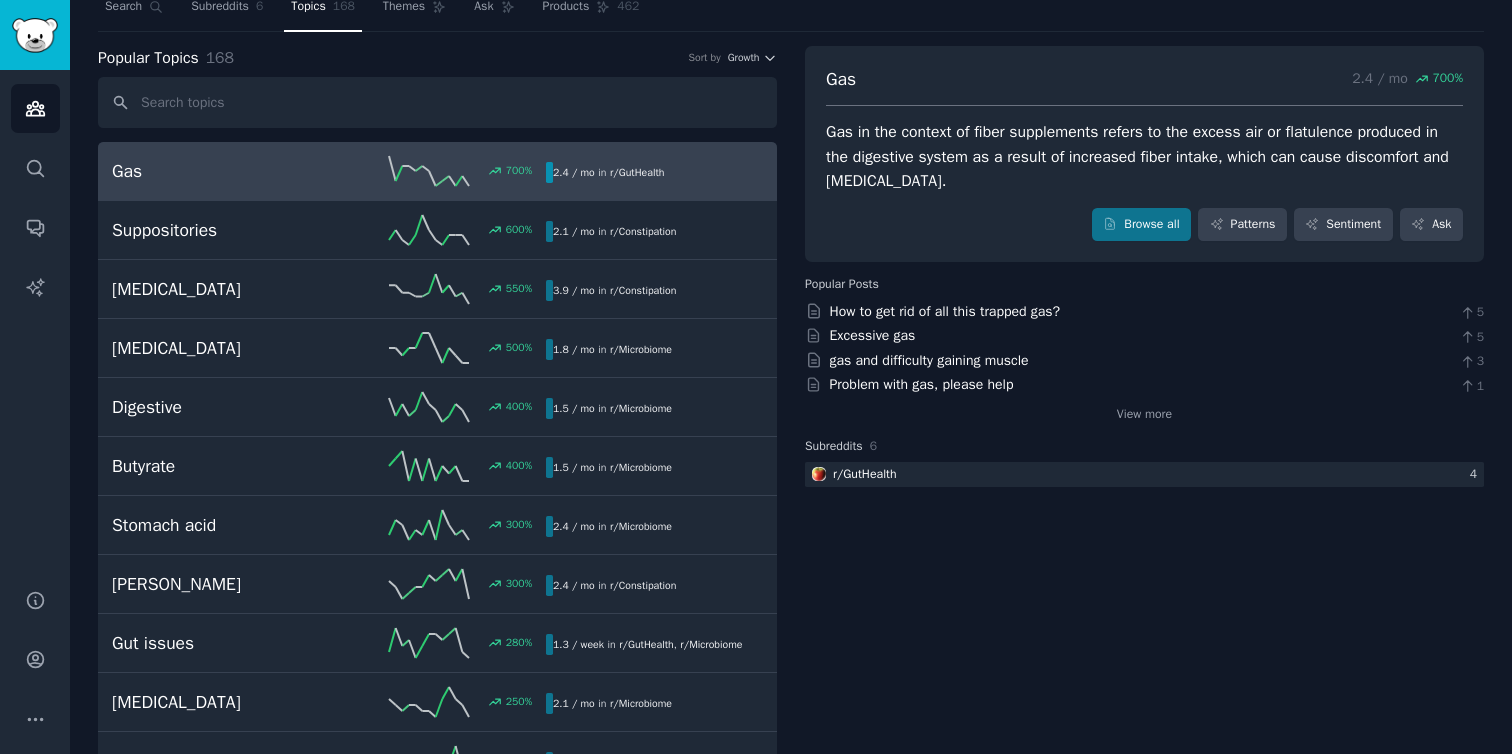 click on "Gas" at bounding box center (220, 171) 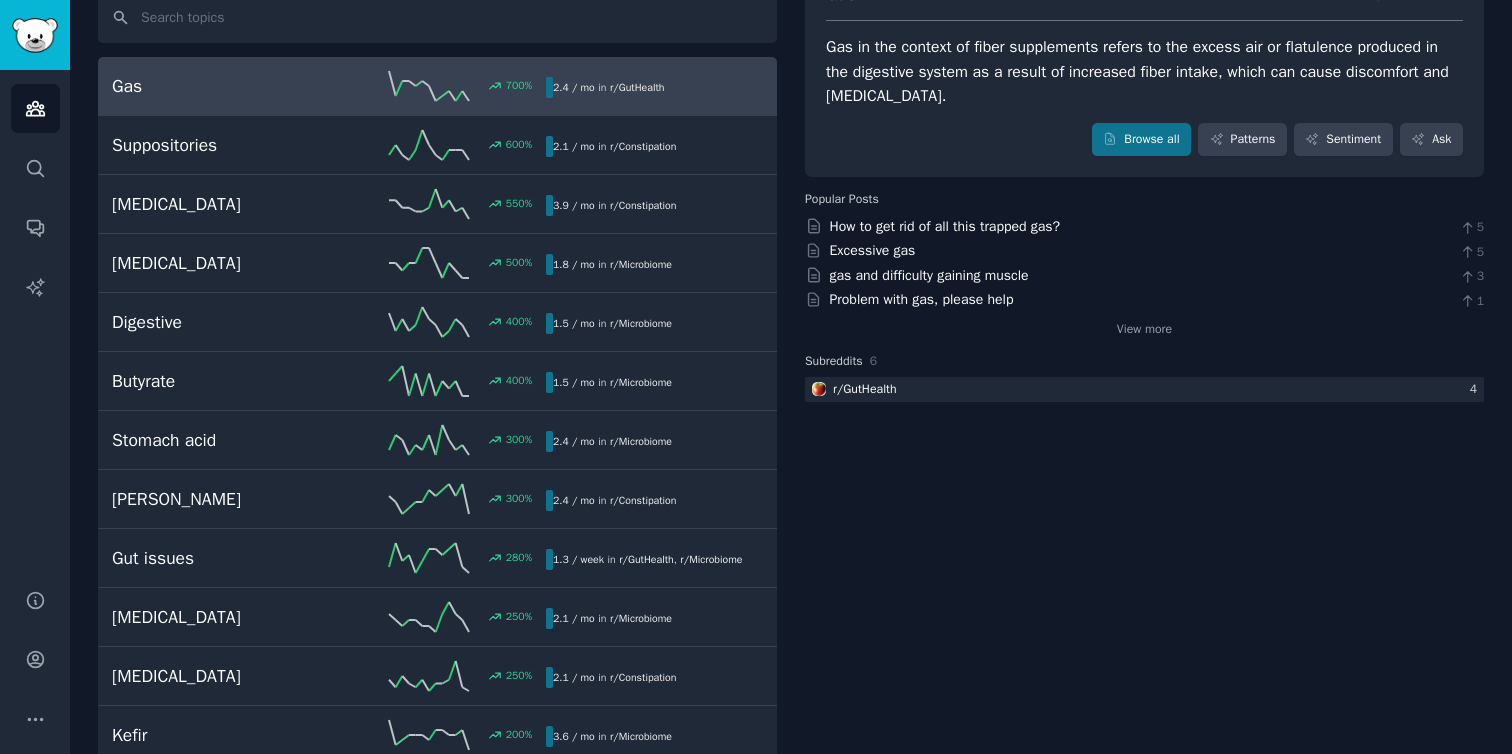 scroll, scrollTop: 167, scrollLeft: 0, axis: vertical 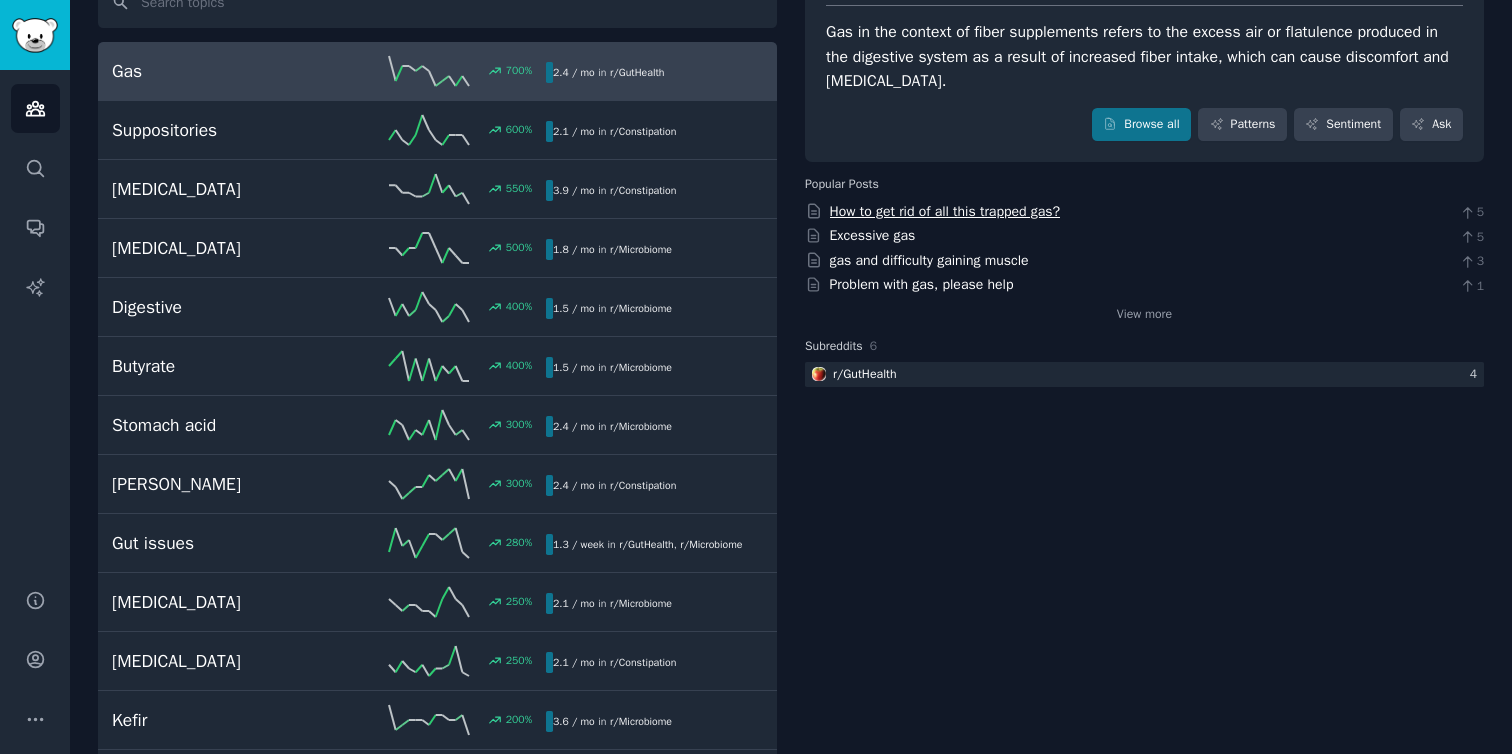 click on "How to get rid of all this trapped gas?" at bounding box center [945, 211] 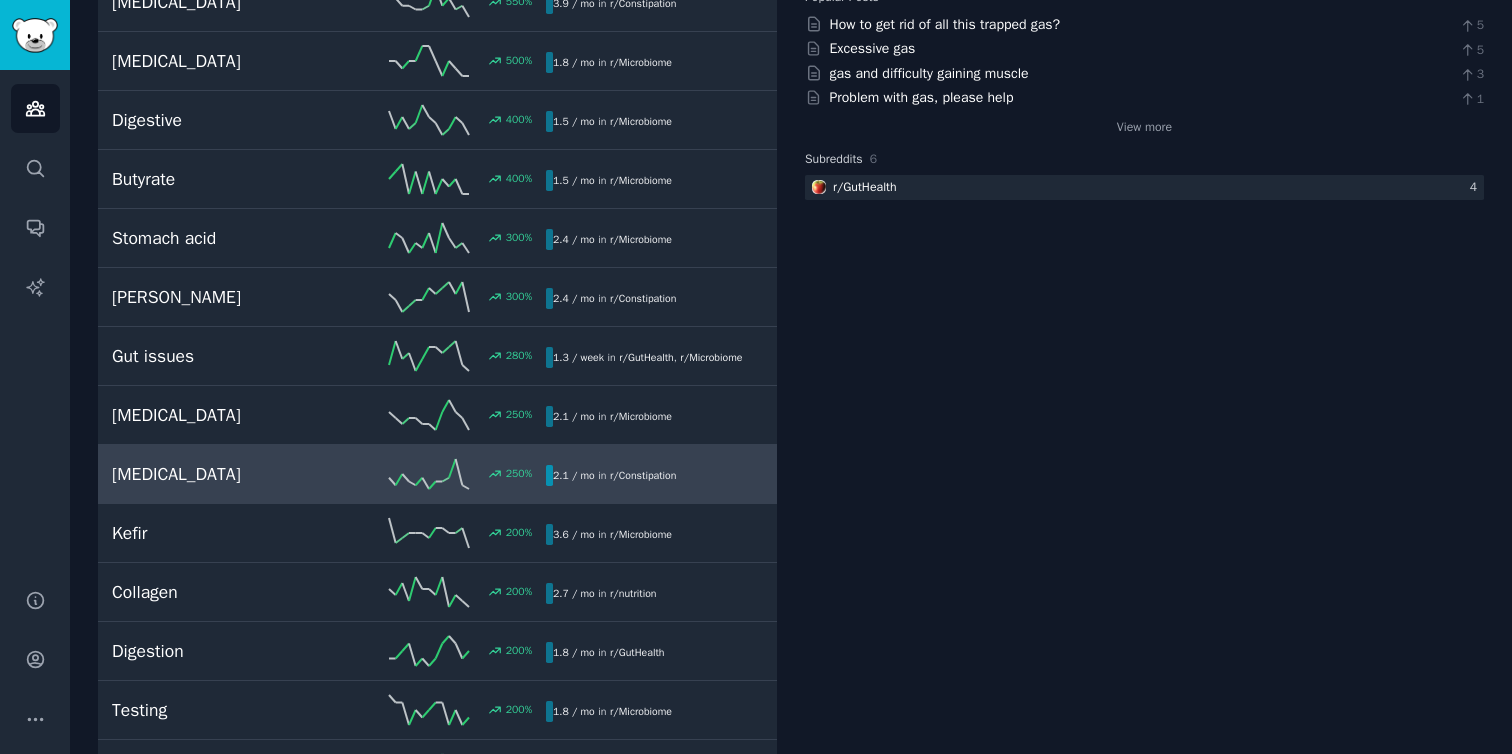 scroll, scrollTop: 0, scrollLeft: 0, axis: both 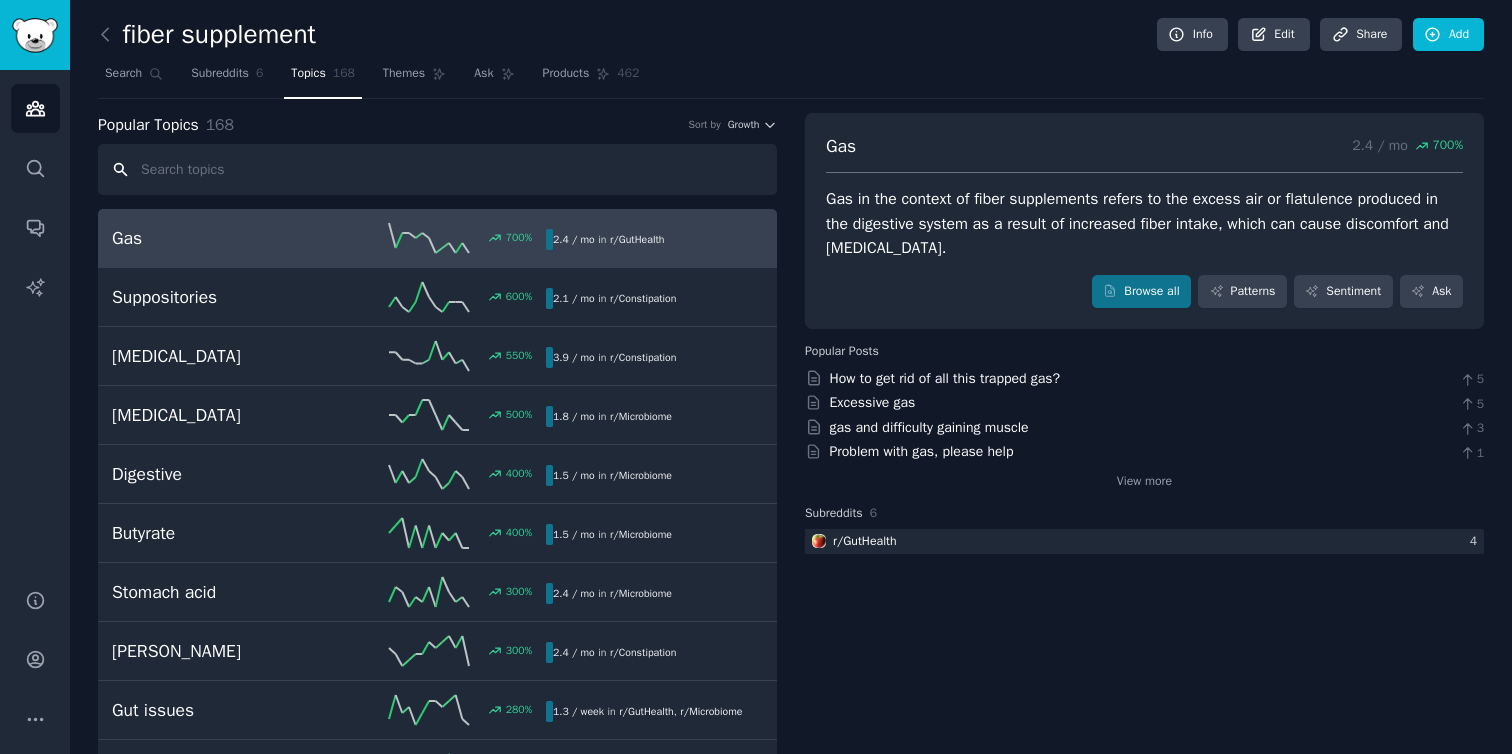 click at bounding box center (437, 169) 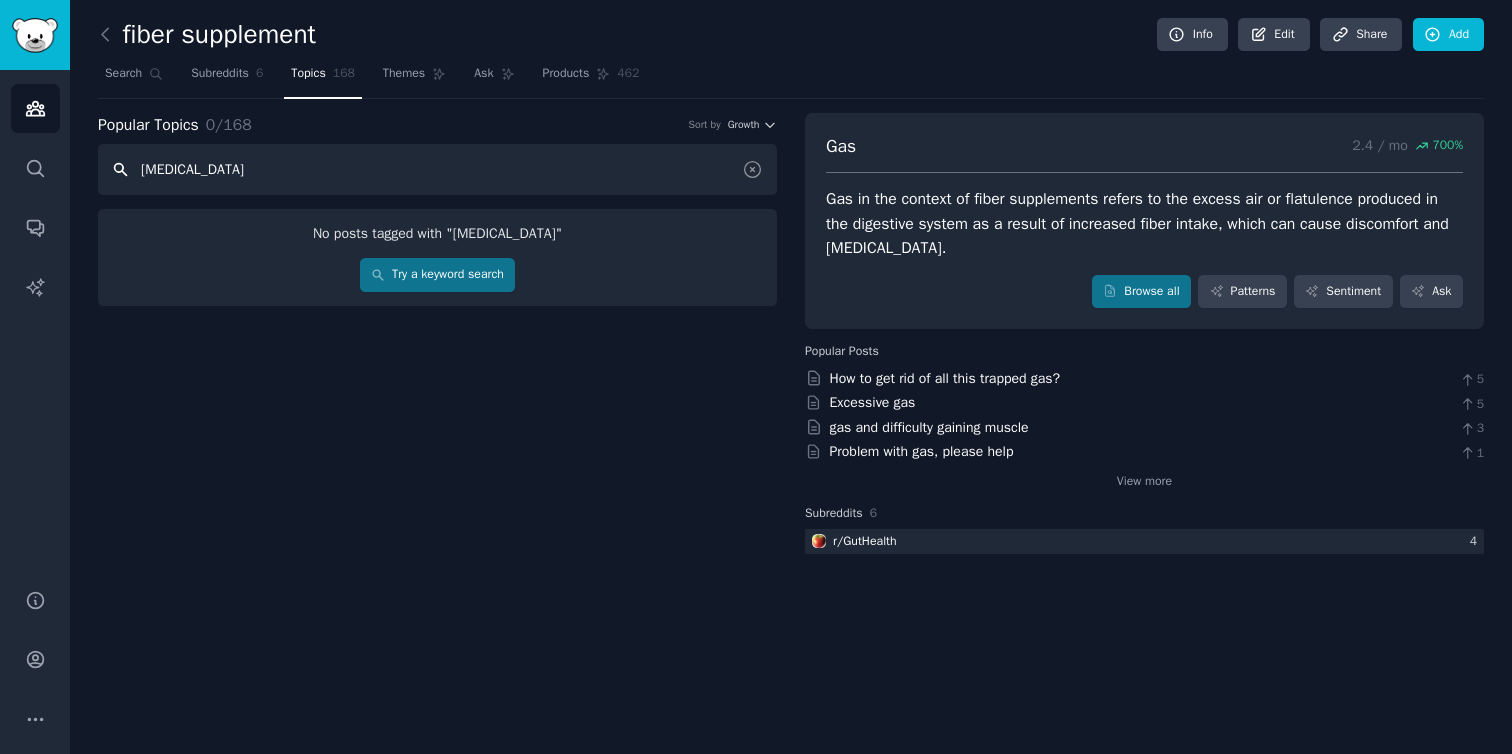 type on "[MEDICAL_DATA]" 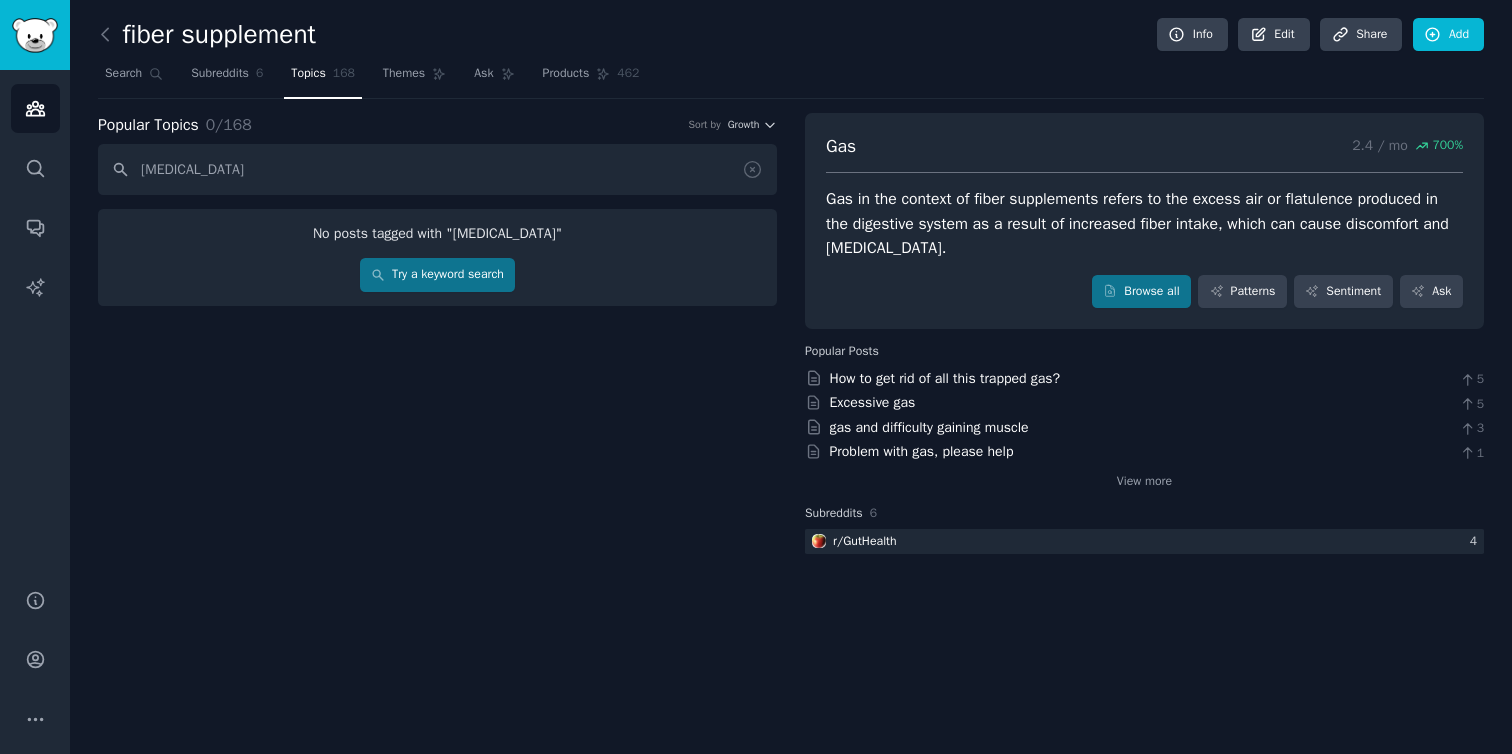 click on "No posts tagged with " [MEDICAL_DATA] " Try a keyword search" at bounding box center (437, 257) 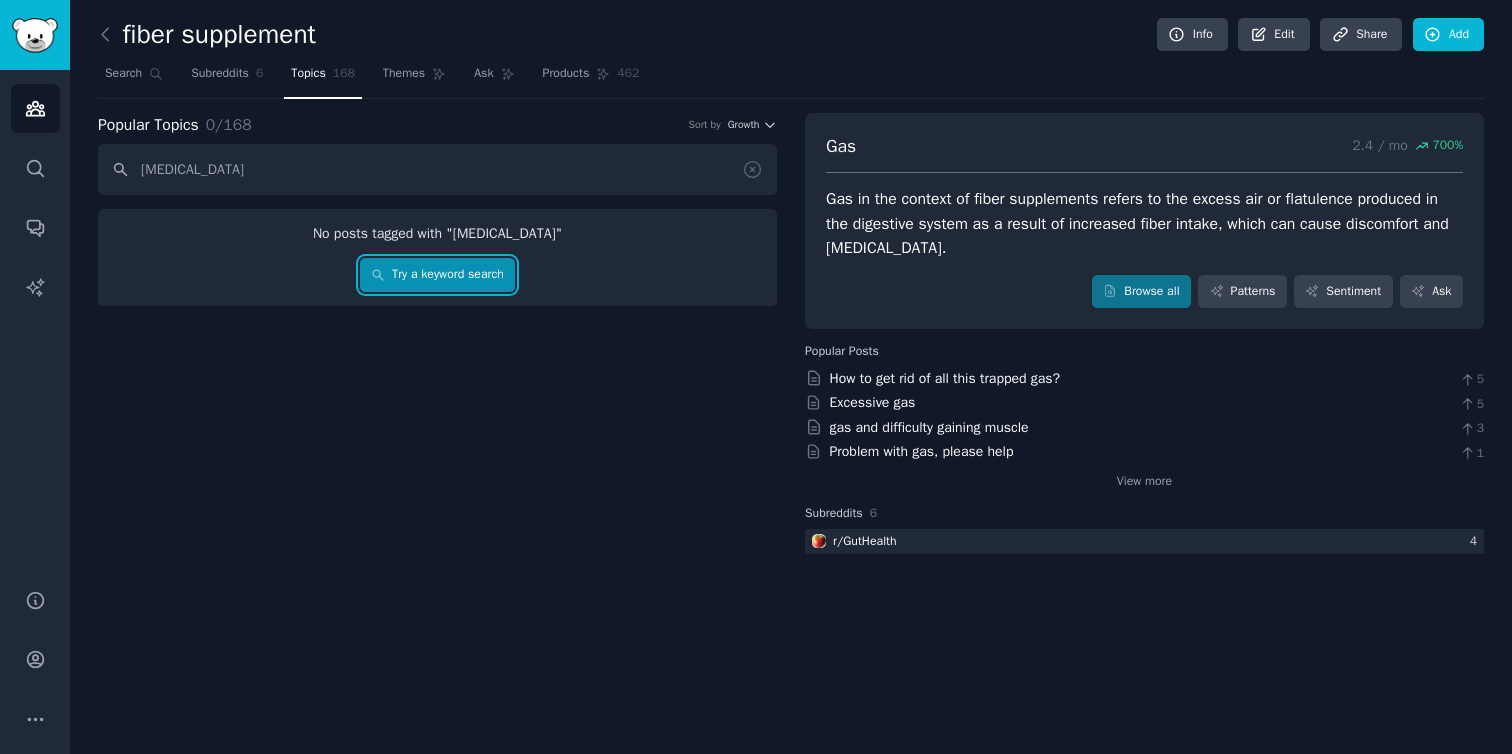 click on "Try a keyword search" at bounding box center [438, 275] 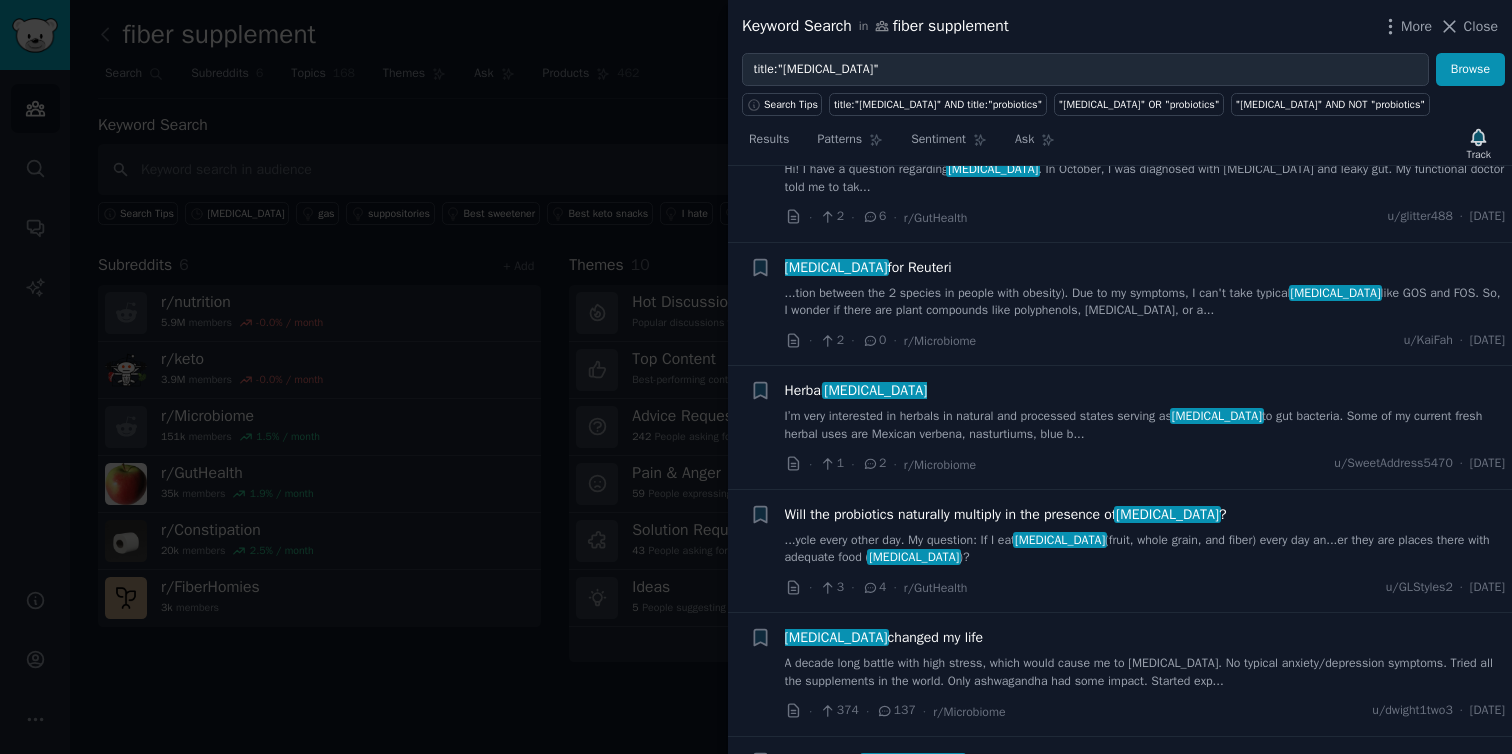 scroll, scrollTop: 648, scrollLeft: 0, axis: vertical 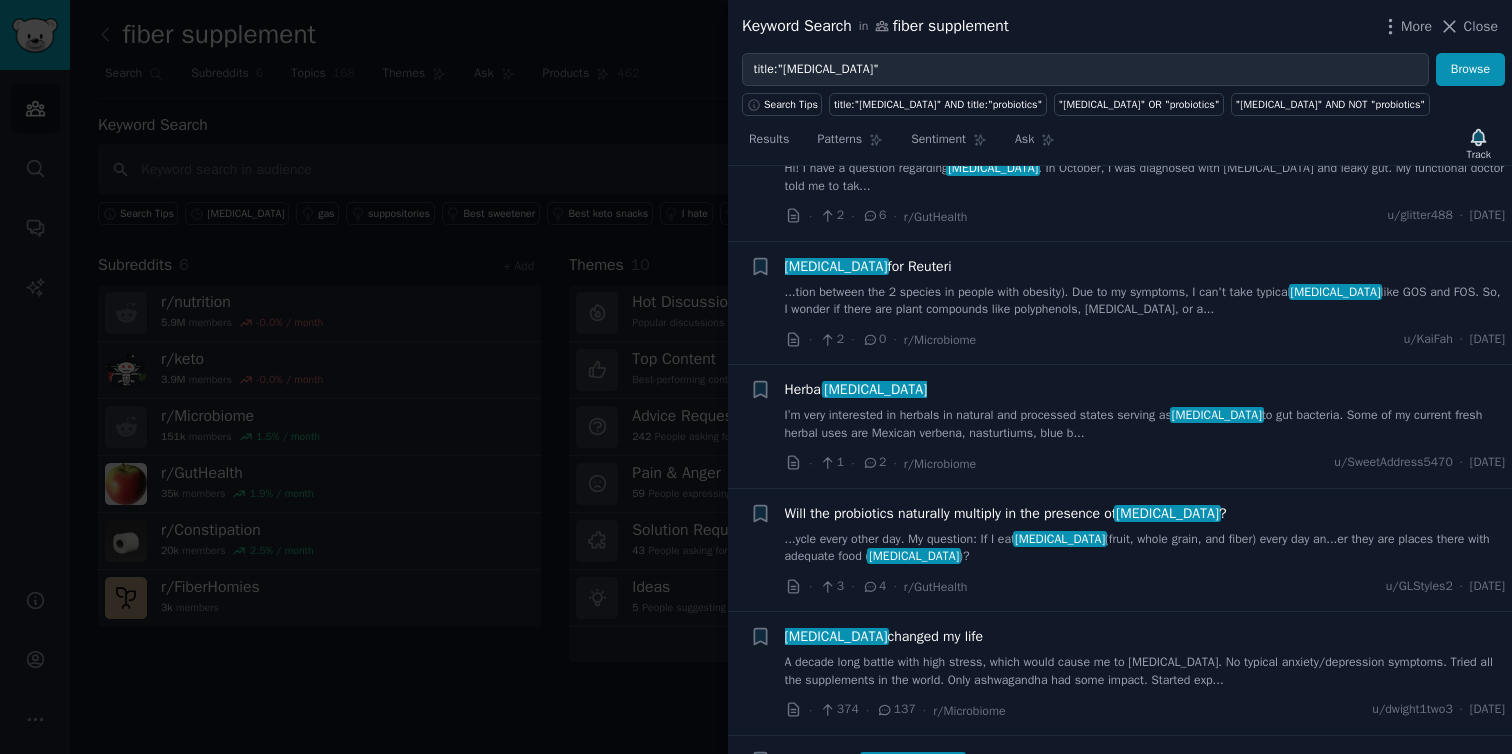 click on "A decade long battle with high stress, which would cause me to [MEDICAL_DATA]. No typical anxiety/depression symptoms.
Tried all the supplements in the world. Only ashwagandha had some impact.
Started exp..." at bounding box center (1145, 671) 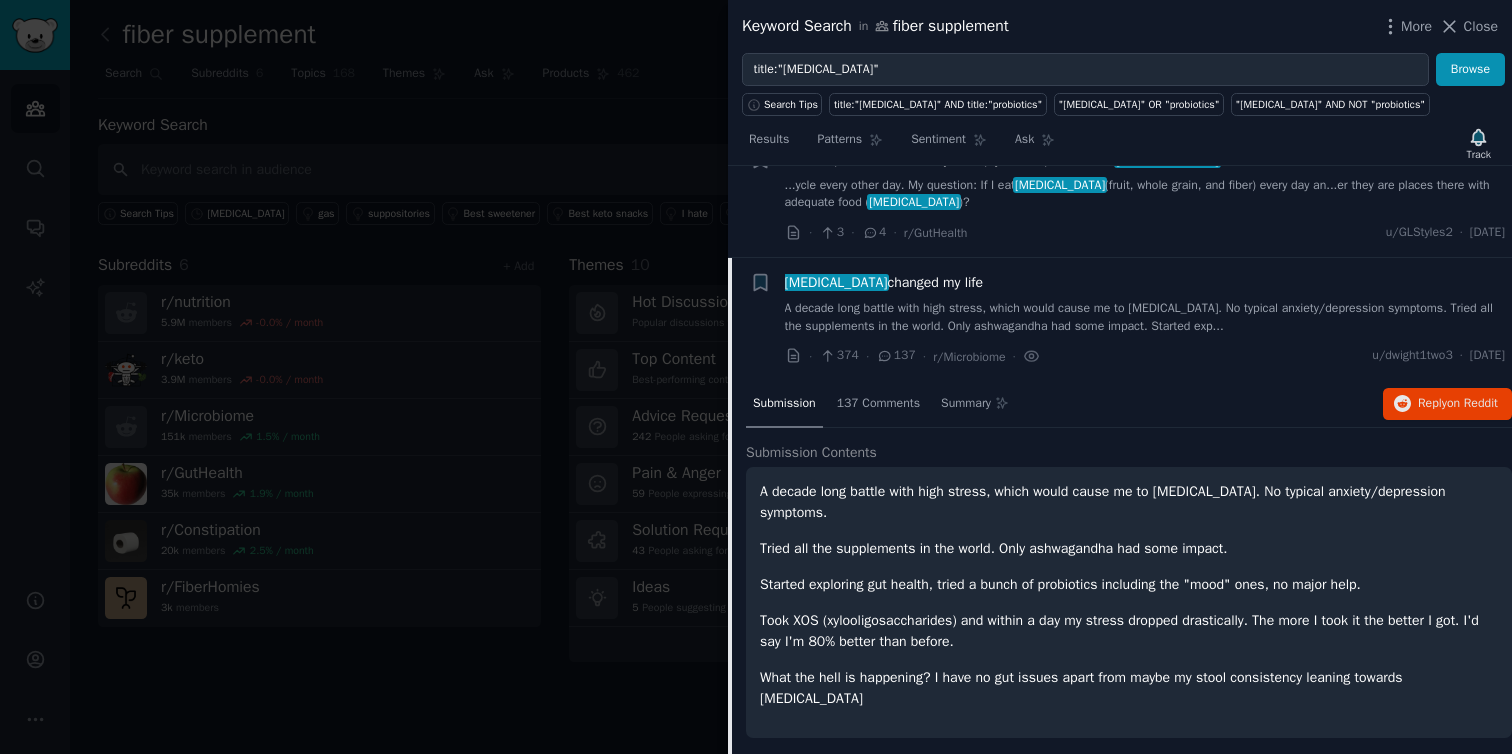scroll, scrollTop: 1094, scrollLeft: 0, axis: vertical 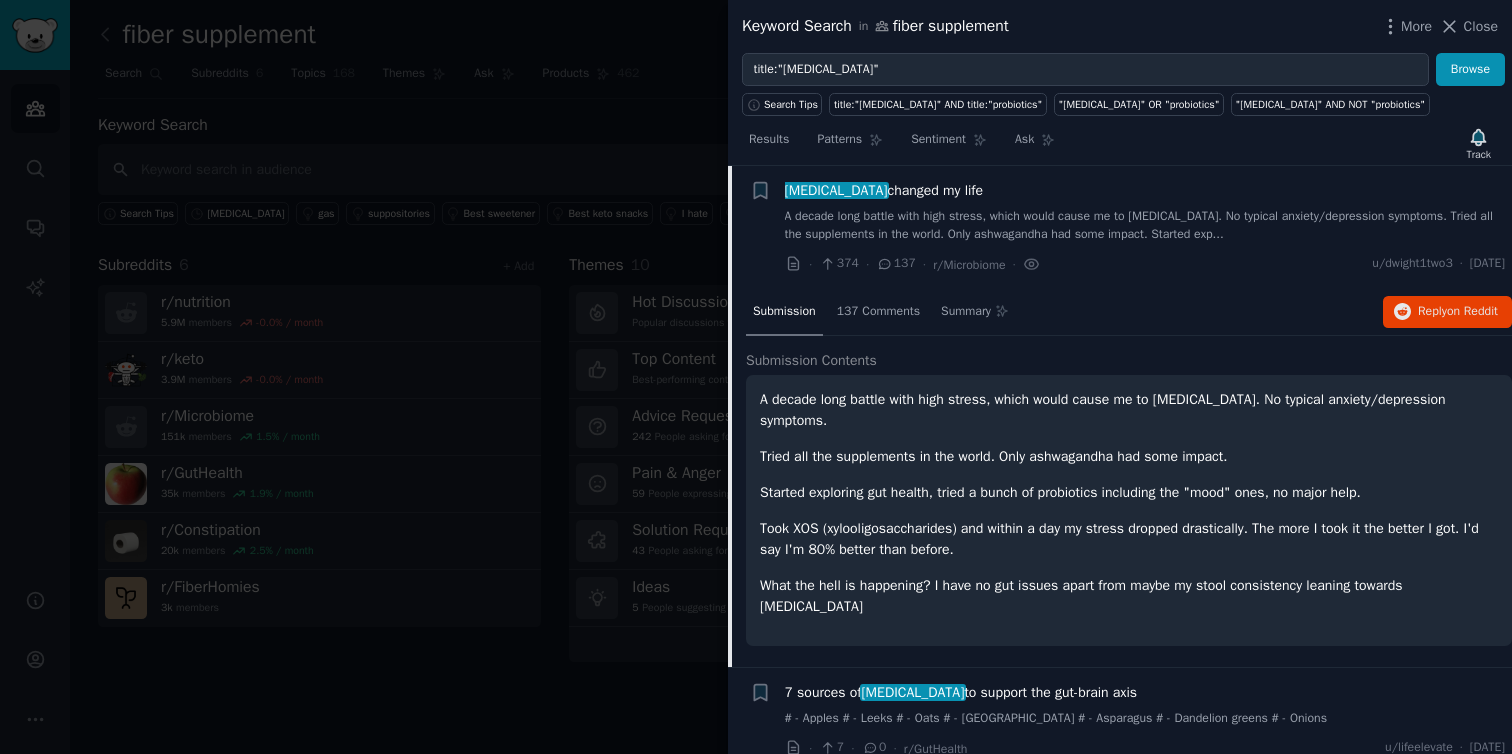 click on "A decade long battle with high stress, which would cause me to [MEDICAL_DATA]. No typical anxiety/depression symptoms.
Tried all the supplements in the world. Only ashwagandha had some impact.
Started exploring gut health, tried a bunch of probiotics including the "mood" ones, no major help.
Took XOS (xylooligosaccharides) and within a day my stress dropped drastically. The more I took it the better I got.
I'd say I'm 80% better than before.
What the hell is happening? I have no gut issues apart from maybe my stool consistency leaning towards [MEDICAL_DATA]" at bounding box center [1129, 503] 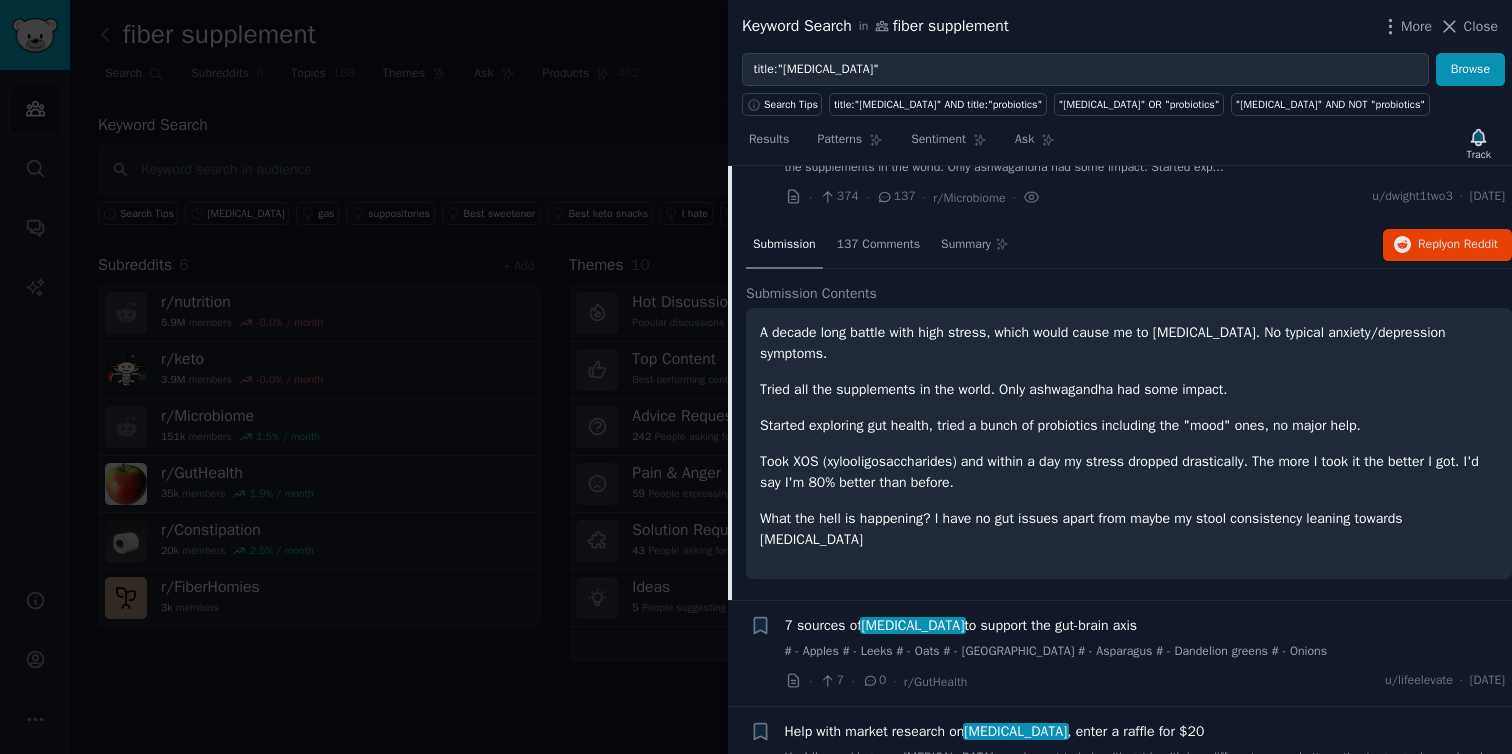 scroll, scrollTop: 1167, scrollLeft: 0, axis: vertical 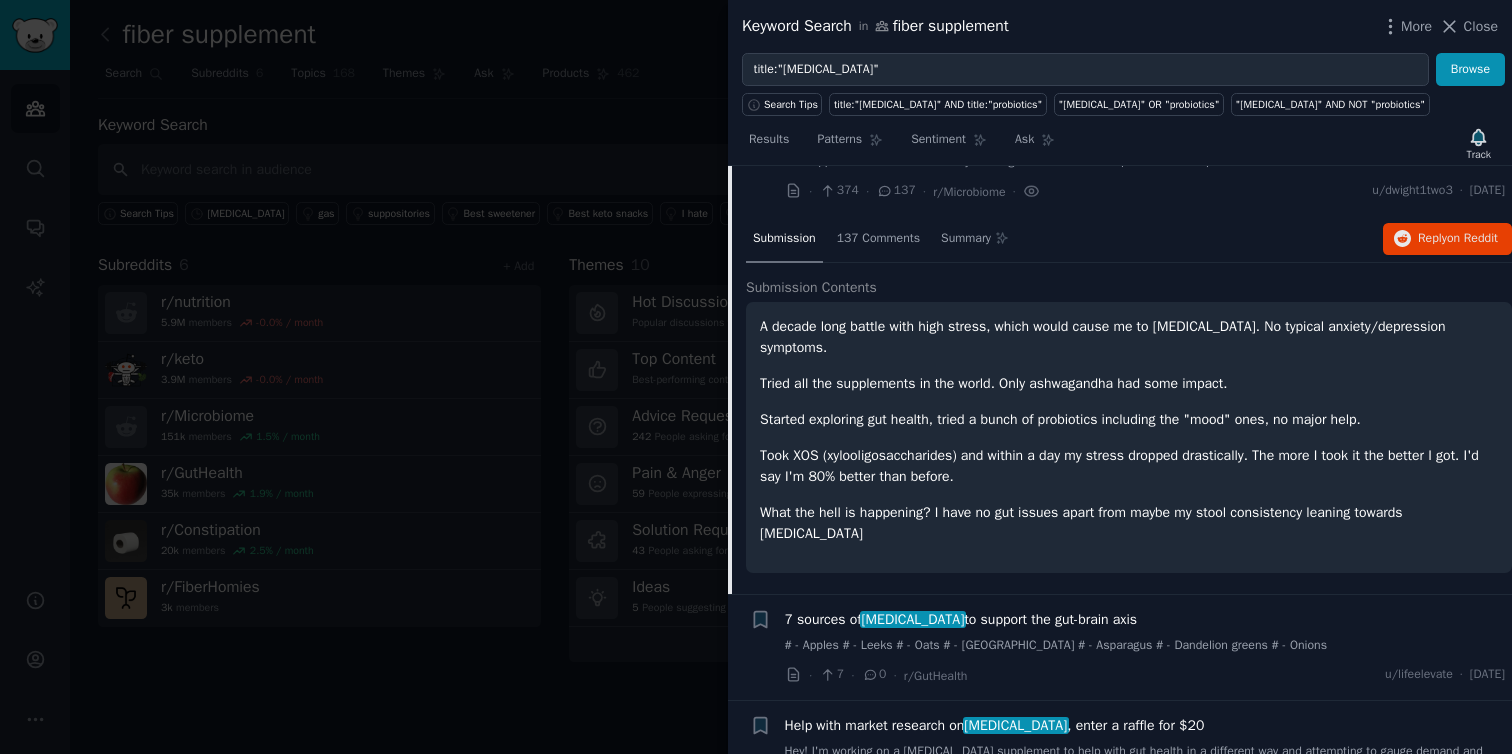 click on "A decade long battle with high stress, which would cause me to [MEDICAL_DATA]. No typical anxiety/depression symptoms.
Tried all the supplements in the world. Only ashwagandha had some impact.
Started exploring gut health, tried a bunch of probiotics including the "mood" ones, no major help.
Took XOS (xylooligosaccharides) and within a day my stress dropped drastically. The more I took it the better I got.
I'd say I'm 80% better than before.
What the hell is happening? I have no gut issues apart from maybe my stool consistency leaning towards [MEDICAL_DATA]" at bounding box center (1129, 437) 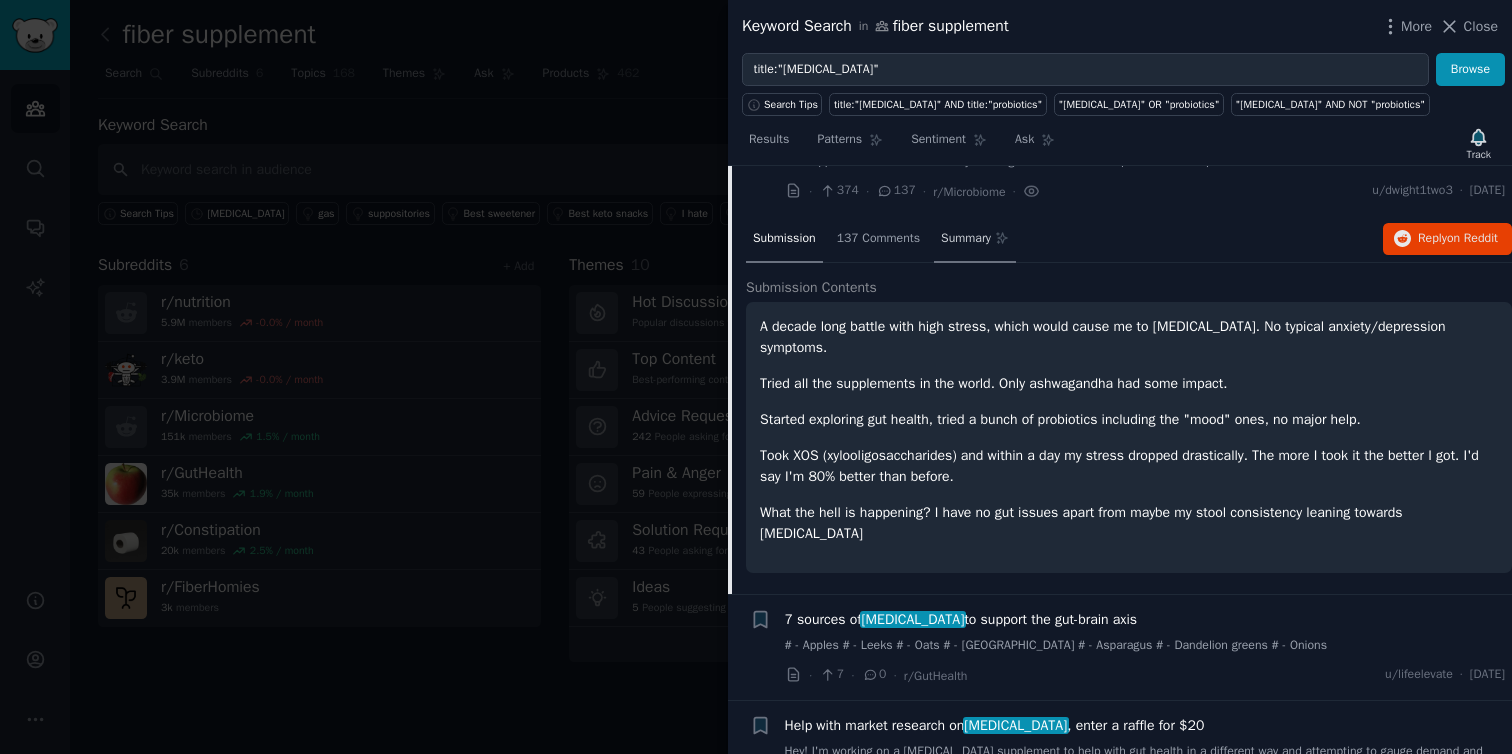 click on "Summary" at bounding box center [966, 239] 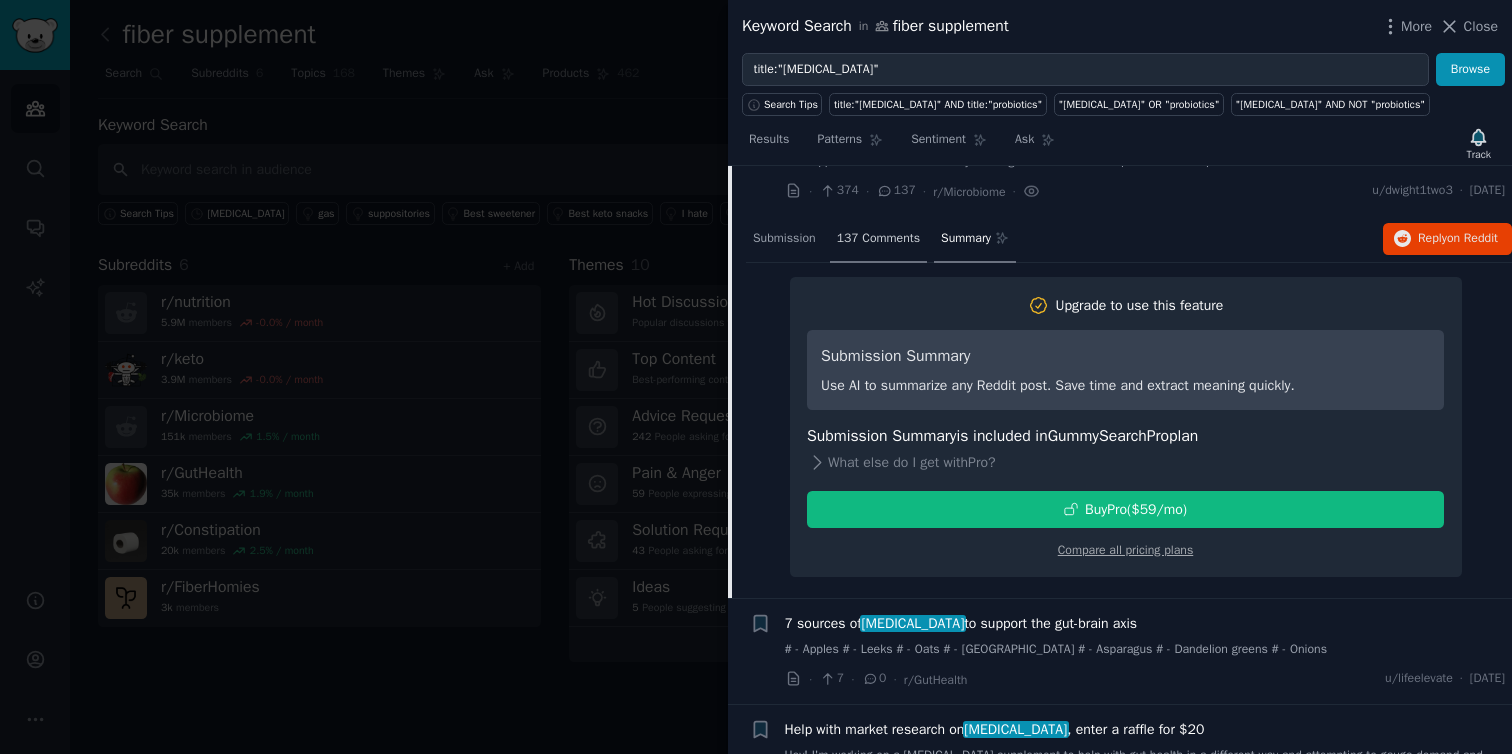 click on "137 Comments" at bounding box center [878, 239] 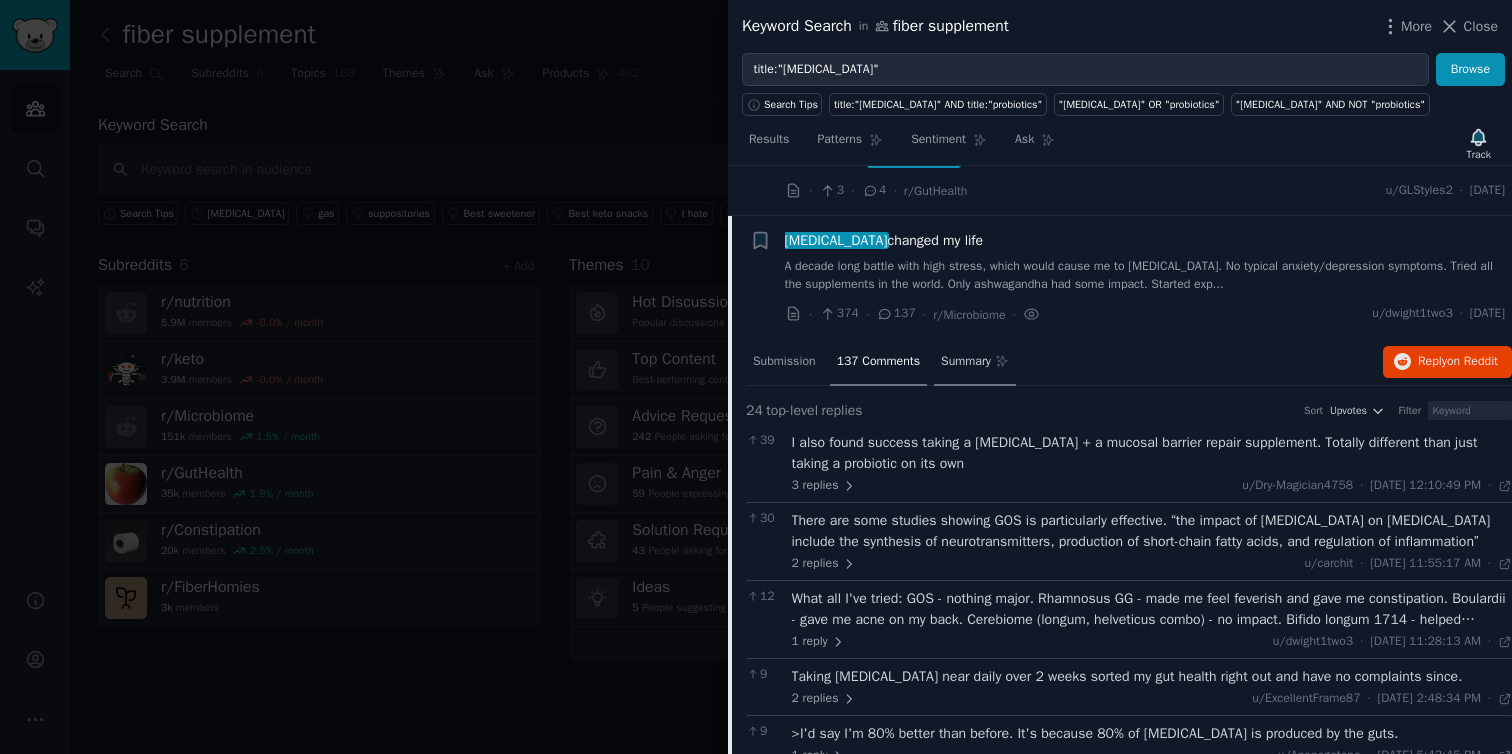 scroll, scrollTop: 1054, scrollLeft: 0, axis: vertical 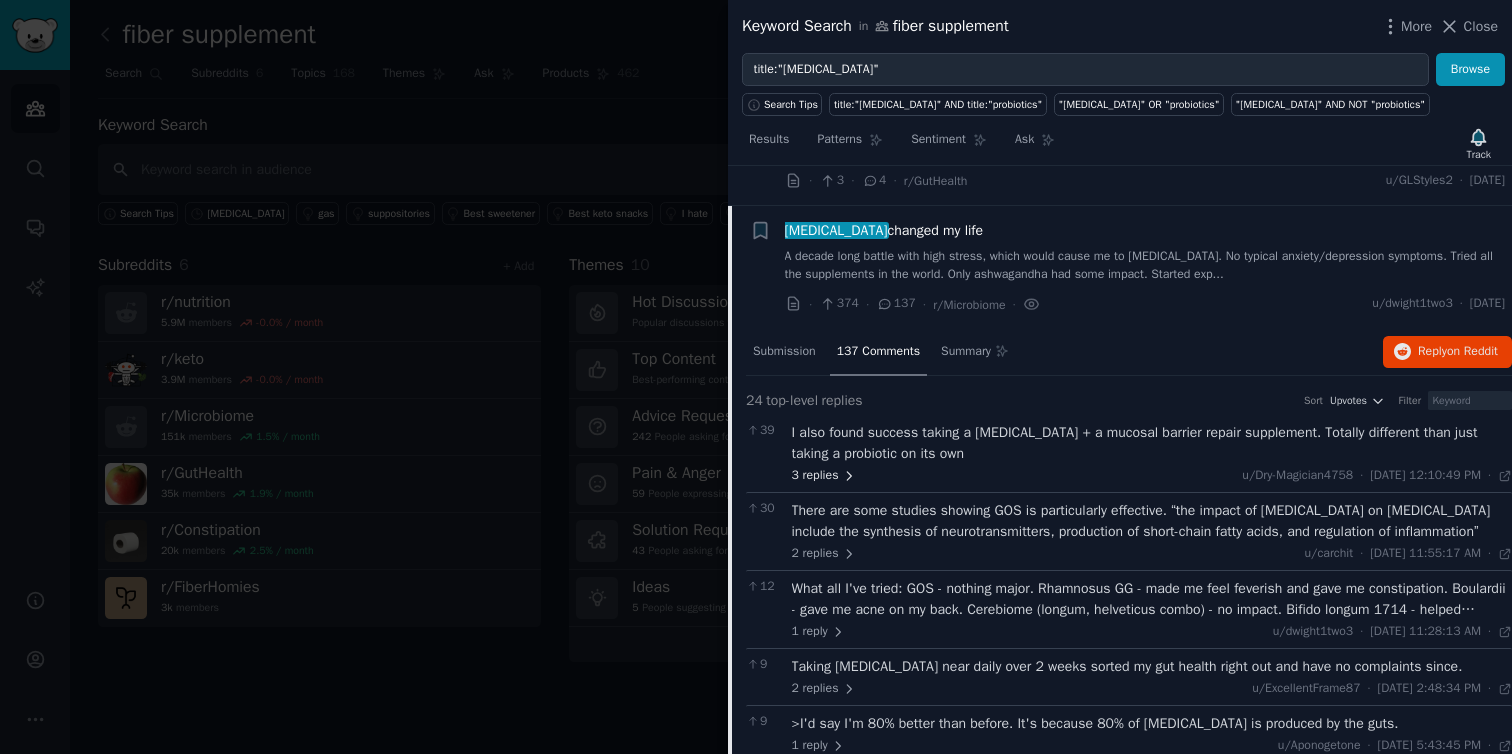 click on "3   replies" at bounding box center (824, 476) 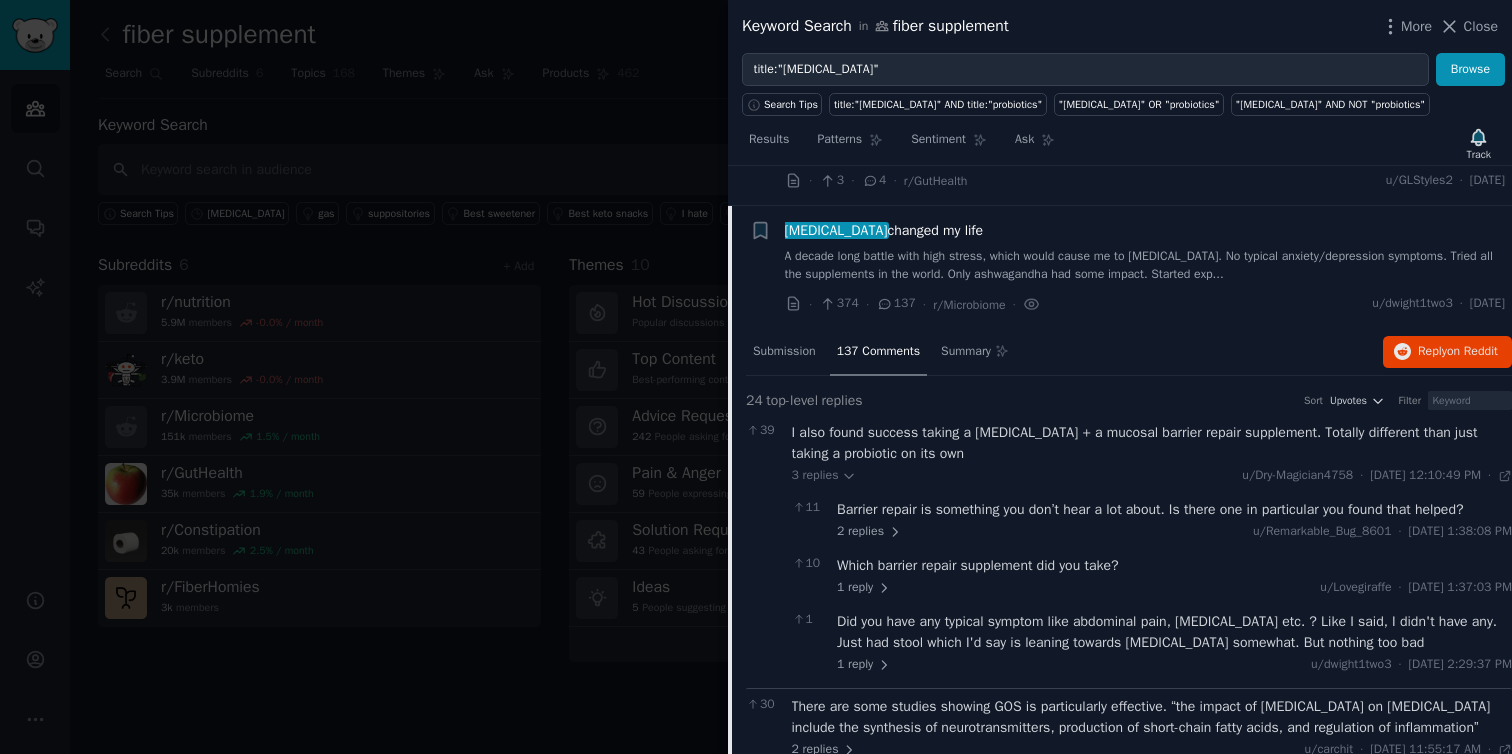 click on "I also found success taking a [MEDICAL_DATA] + a mucosal barrier repair supplement. Totally different than just taking a probiotic on its own" at bounding box center (1152, 443) 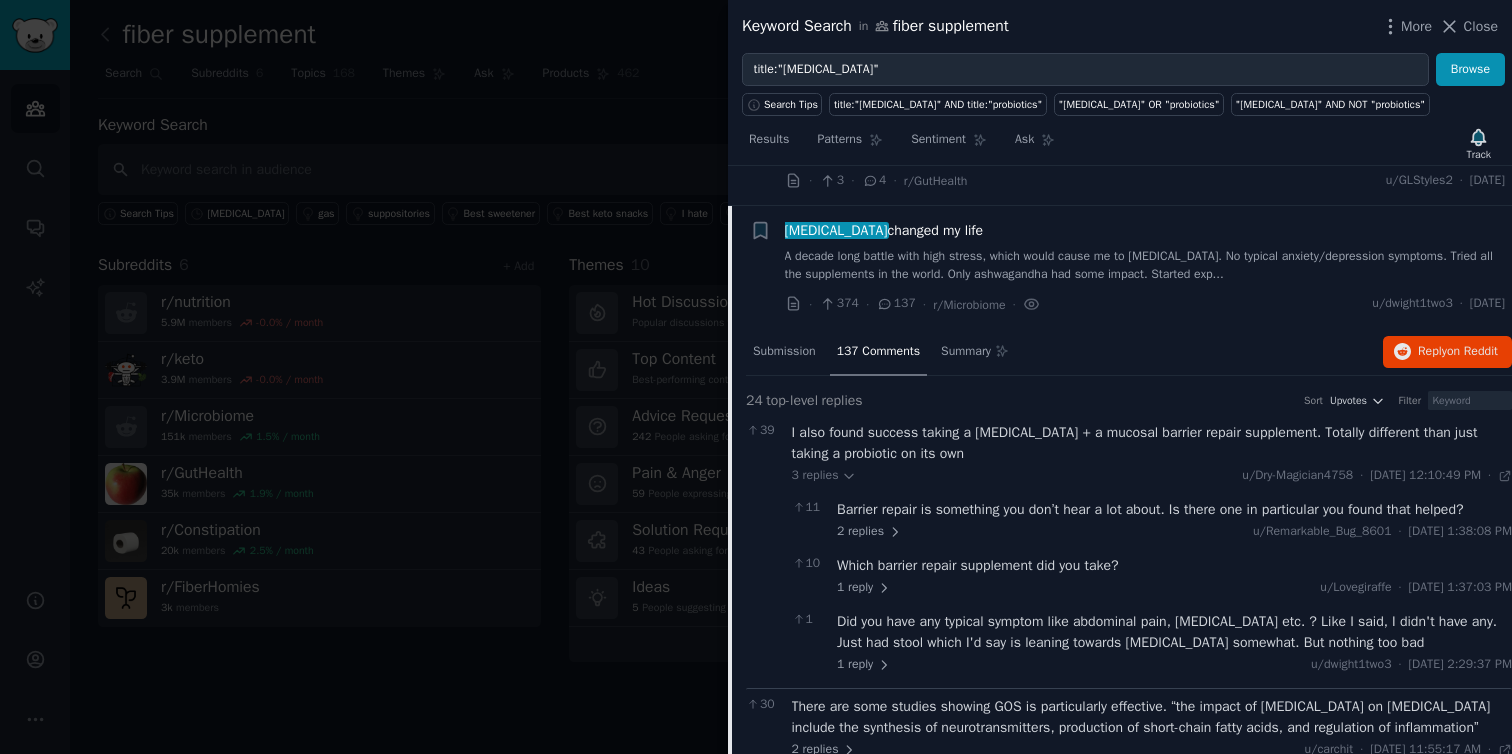 click on "I also found success taking a [MEDICAL_DATA] + a mucosal barrier repair supplement. Totally different than just taking a probiotic on its own" at bounding box center [1152, 443] 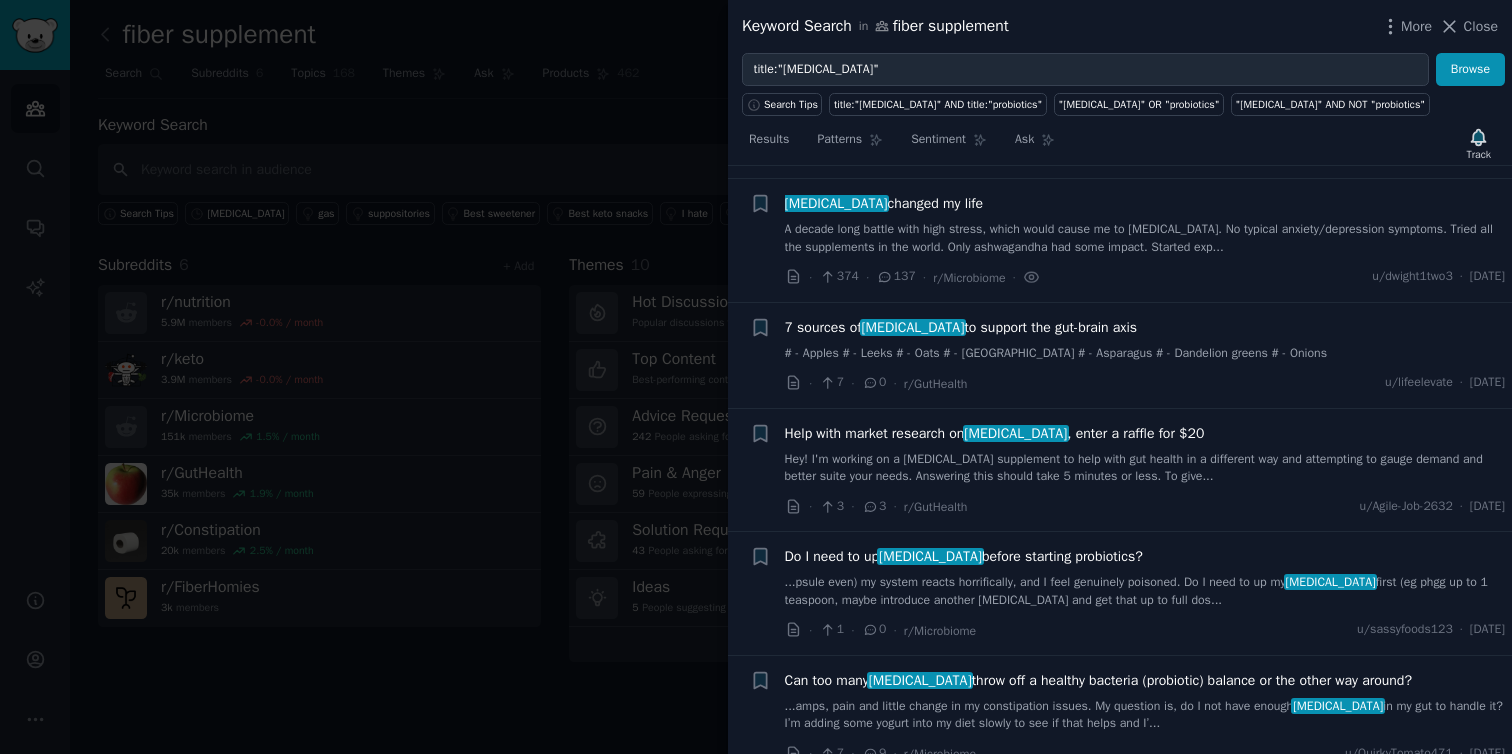 scroll, scrollTop: 1094, scrollLeft: 0, axis: vertical 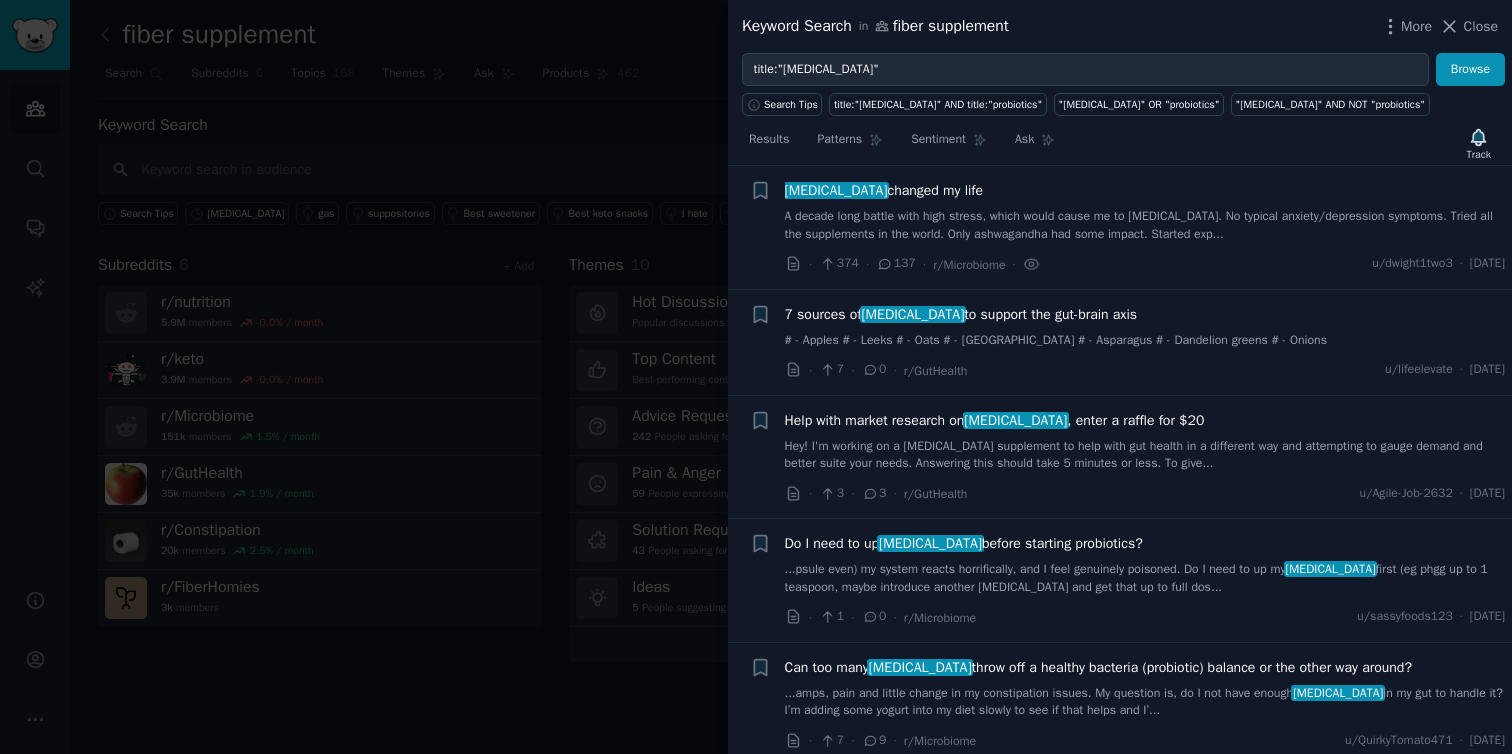 click on "A decade long battle with high stress, which would cause me to [MEDICAL_DATA]. No typical anxiety/depression symptoms.
Tried all the supplements in the world. Only ashwagandha had some impact.
Started exp..." at bounding box center [1145, 225] 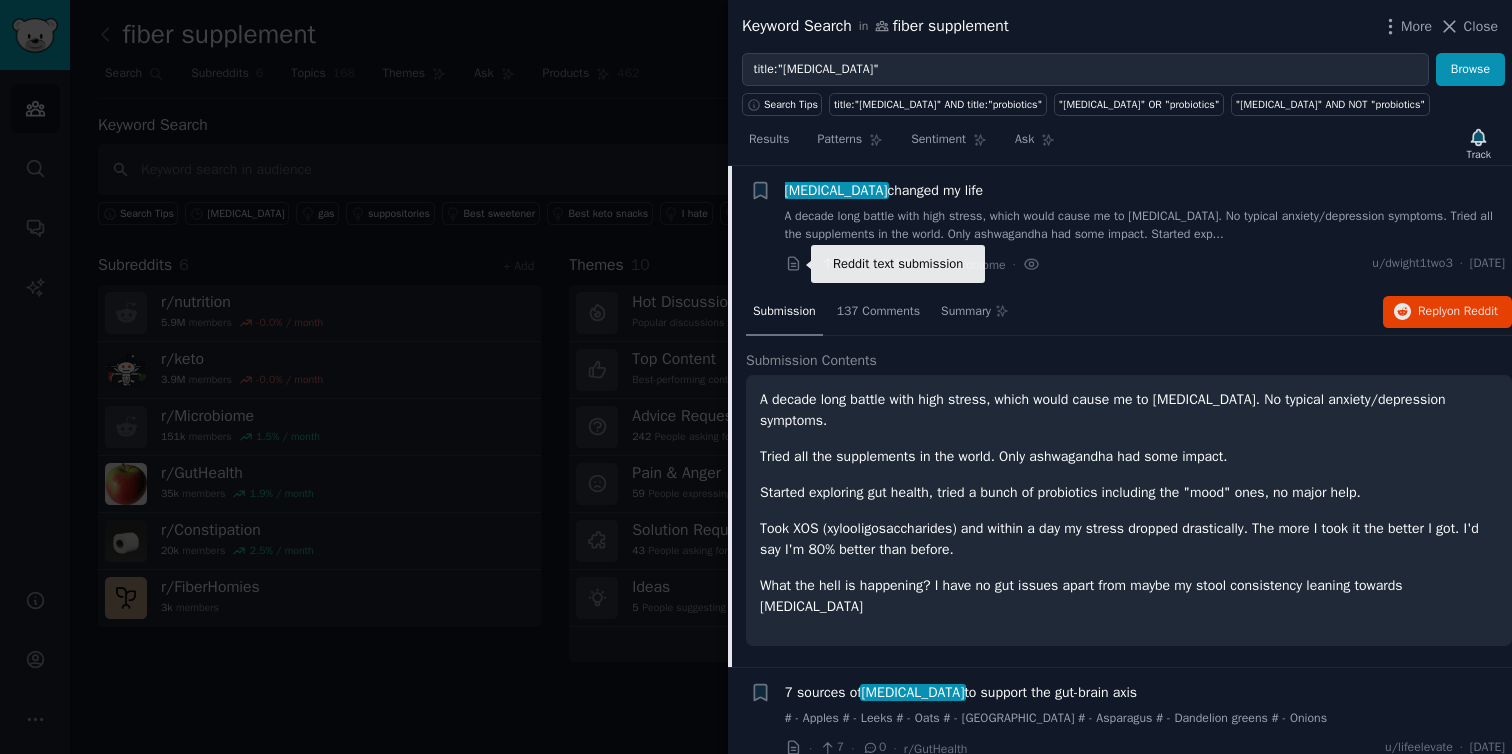 click 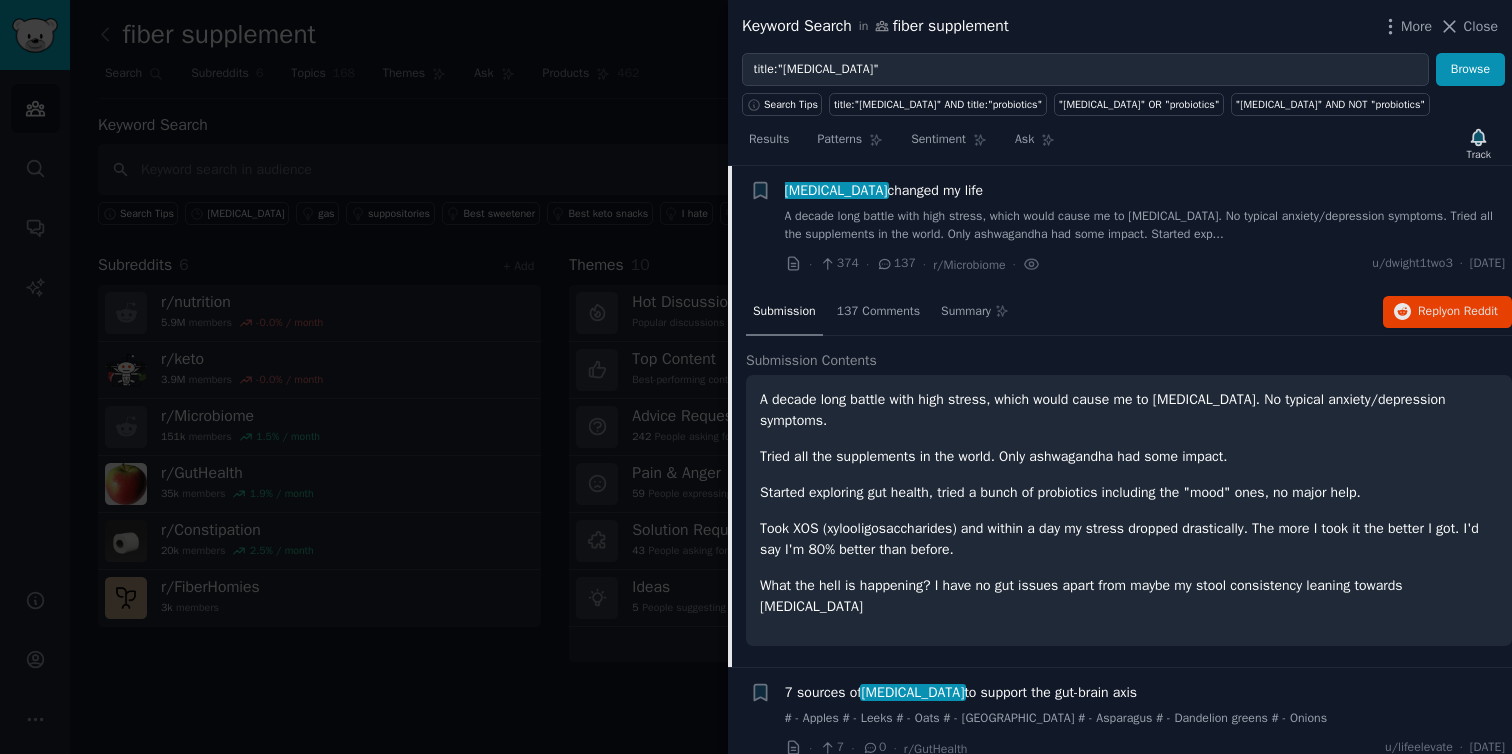 click at bounding box center (756, 377) 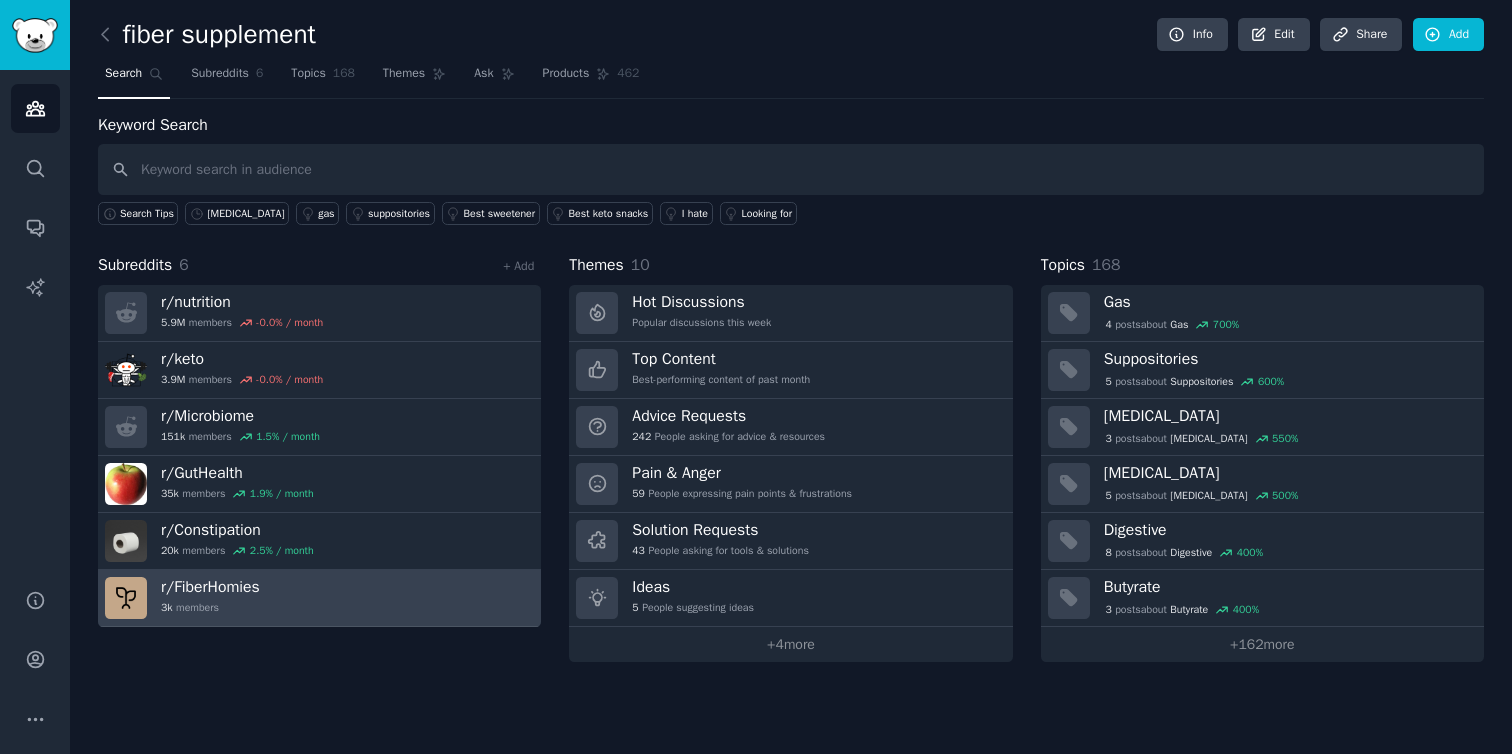 click on "r/ FiberHomies 3k  members" at bounding box center (319, 598) 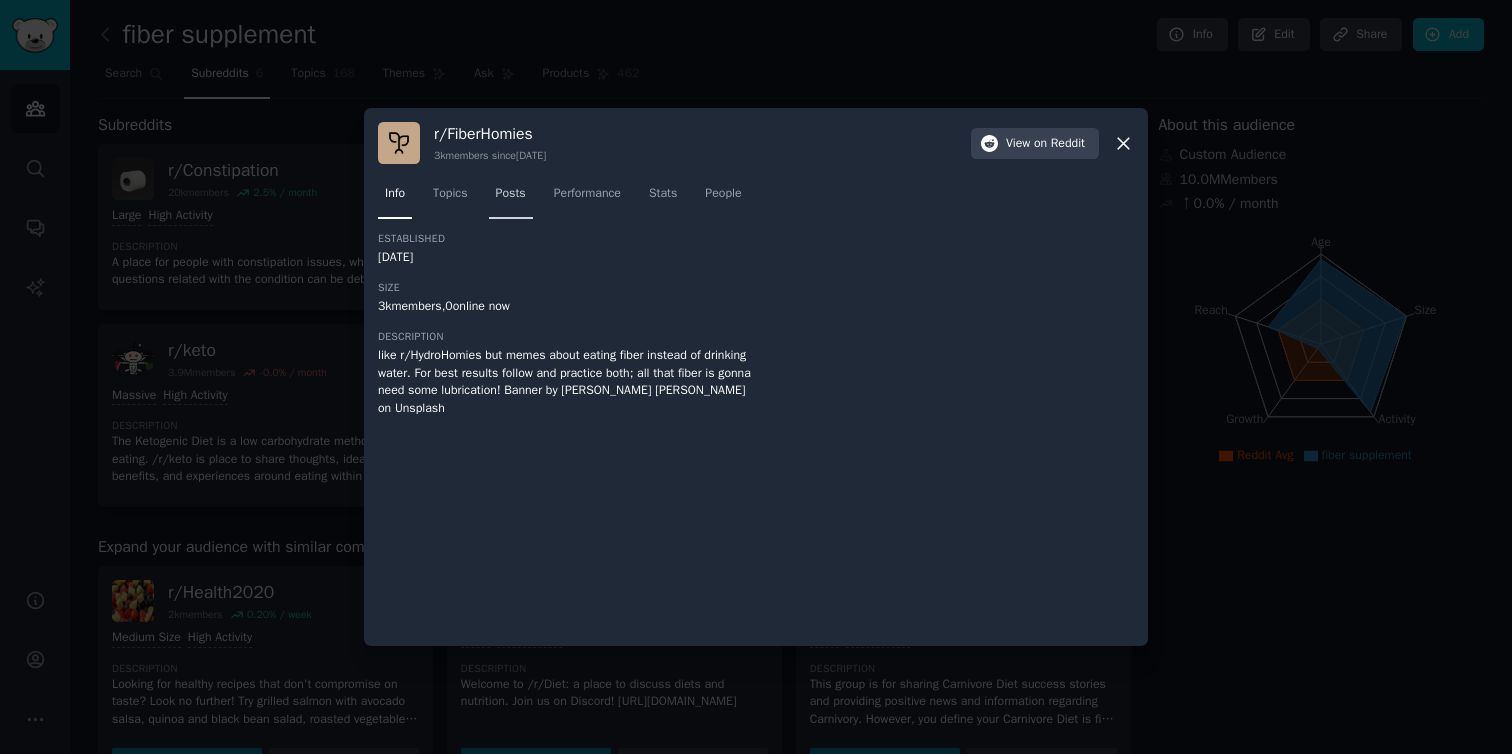 click on "Posts" at bounding box center [511, 194] 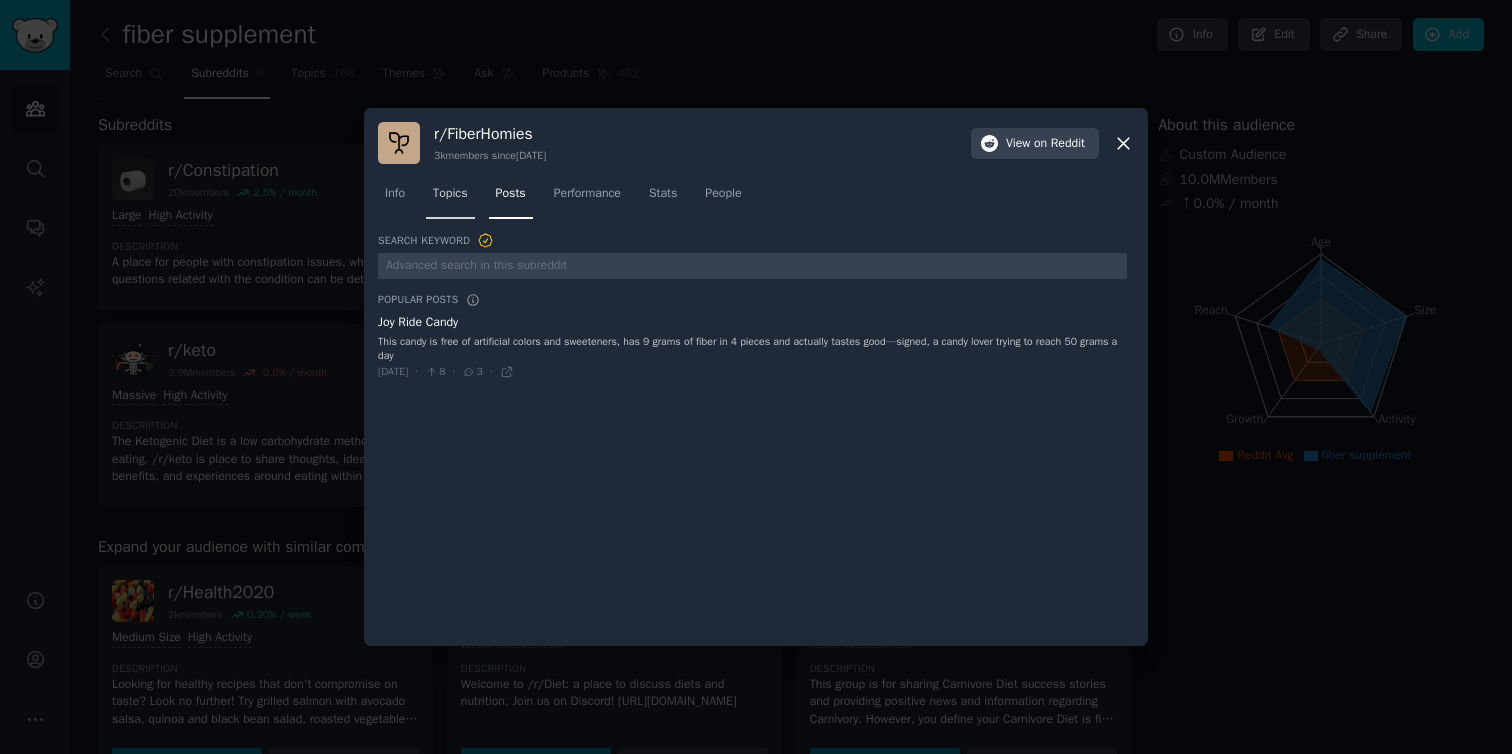 click on "Topics" at bounding box center [450, 198] 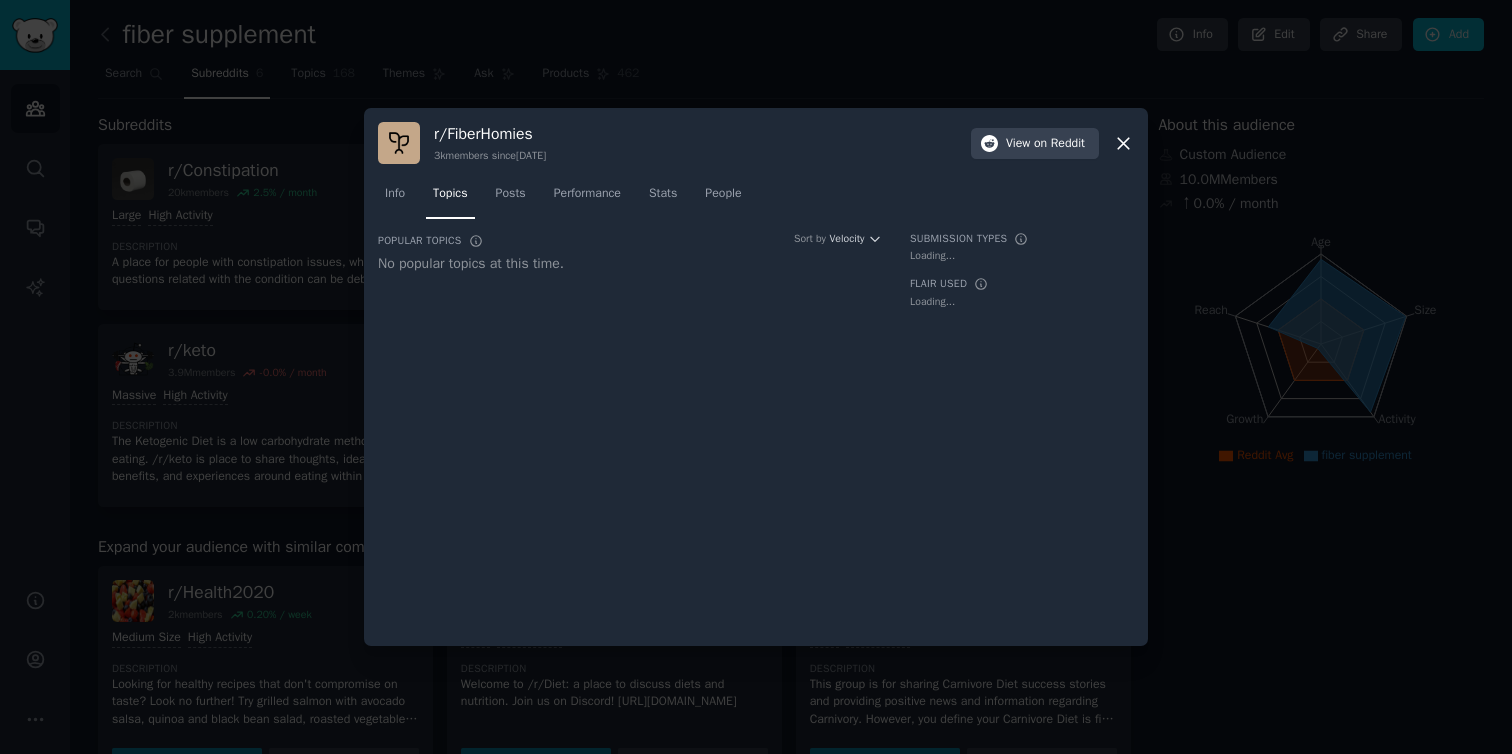 click at bounding box center (756, 377) 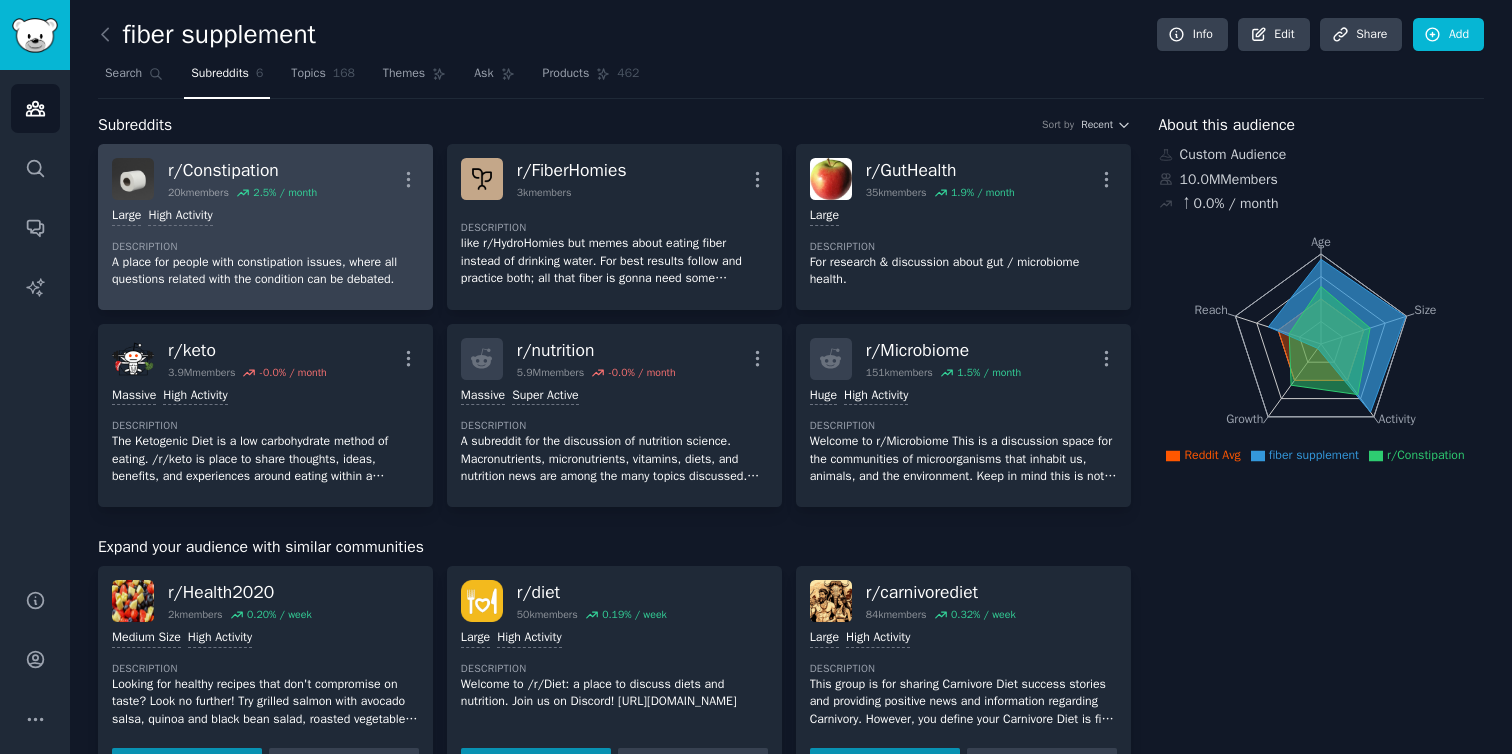 click on "r/ Constipation 20k  members 2.5 % / month More" at bounding box center (265, 179) 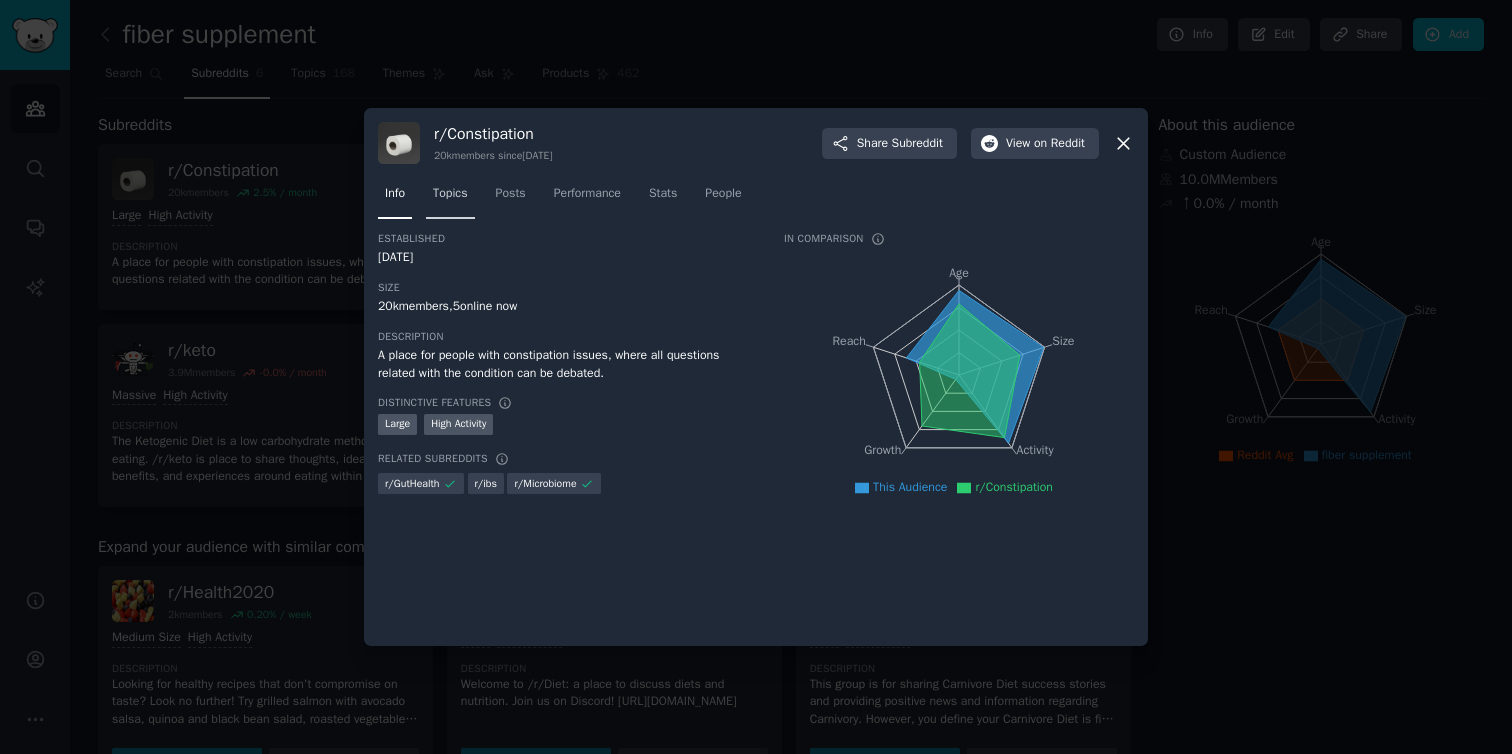 click on "Topics" at bounding box center [450, 194] 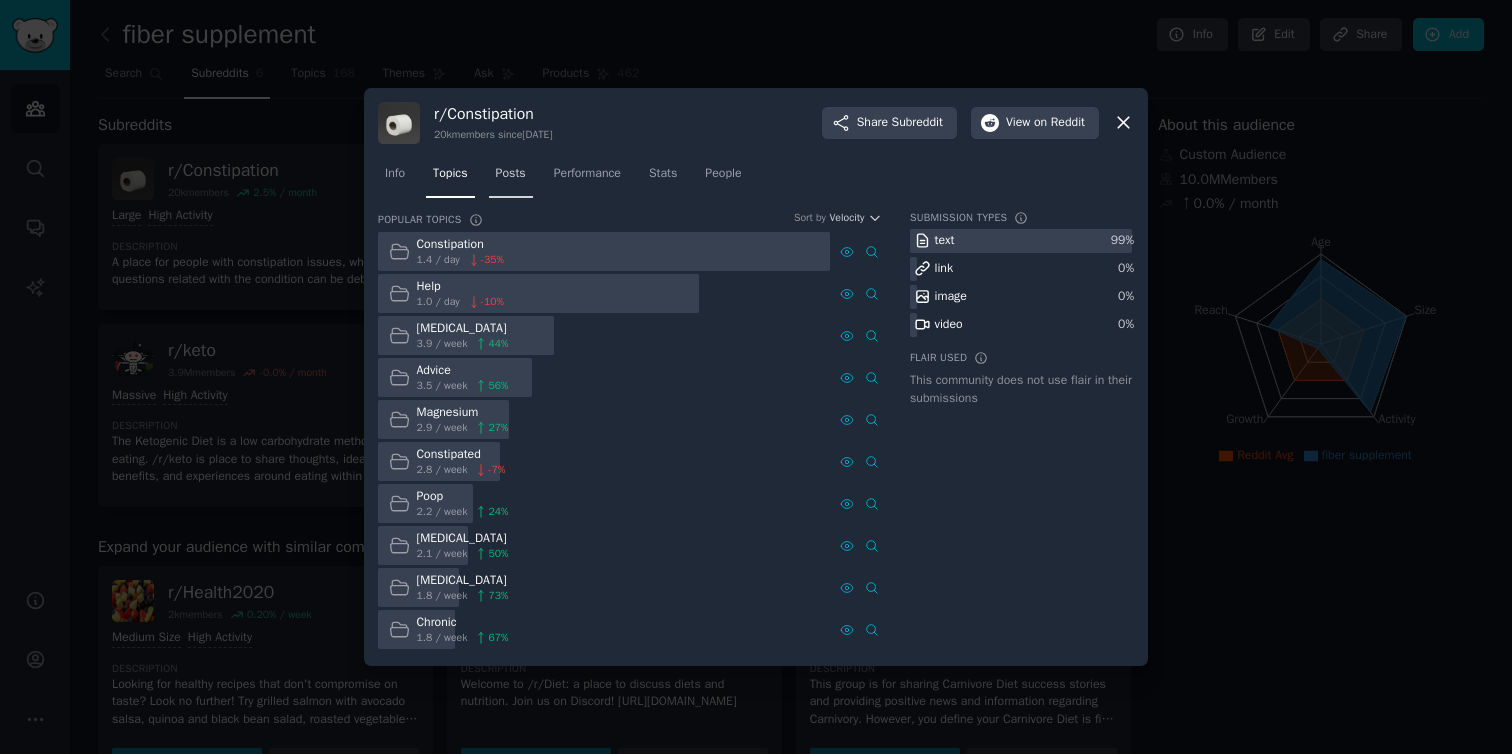 click on "Posts" at bounding box center (511, 174) 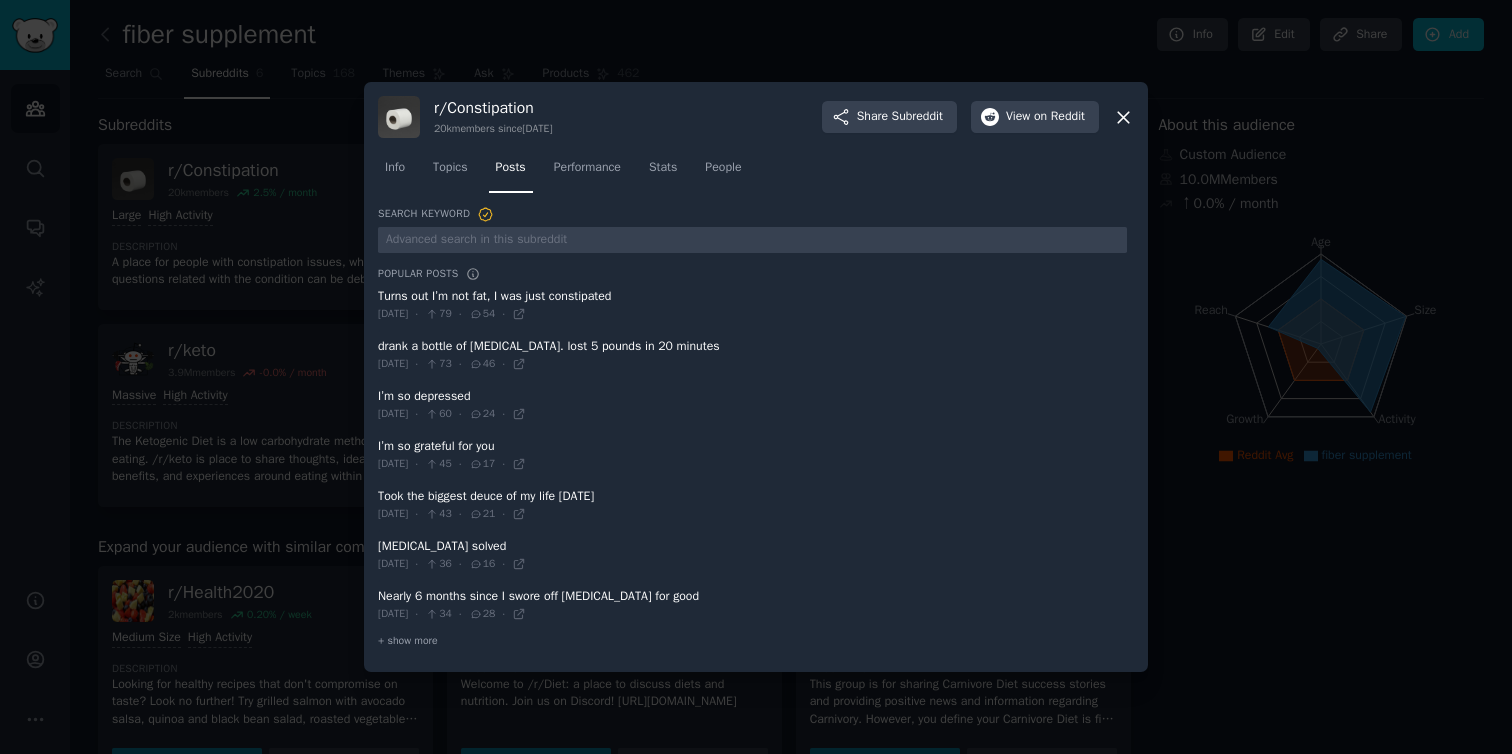 click at bounding box center (752, 405) 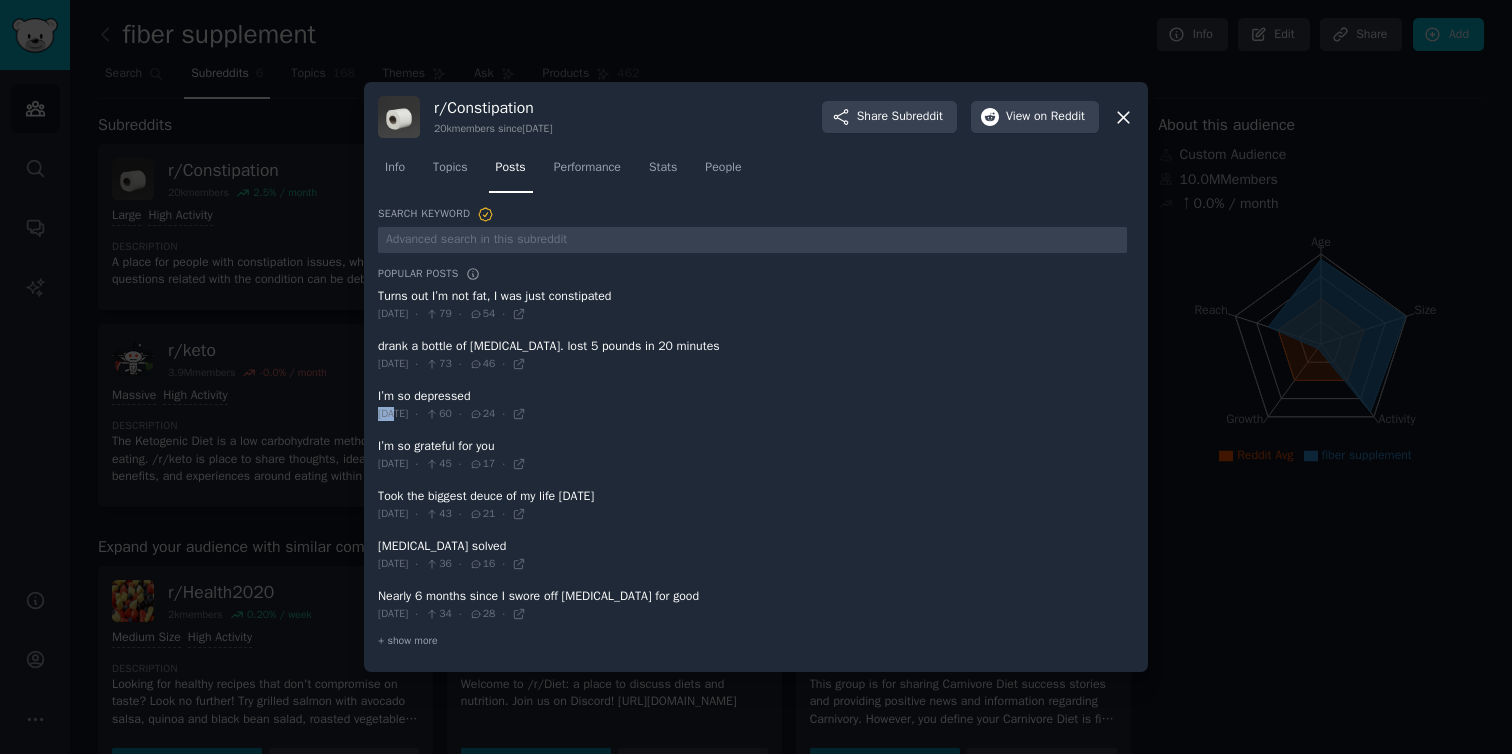 click on "[DATE] · 60 · 24 ·" at bounding box center [452, 415] 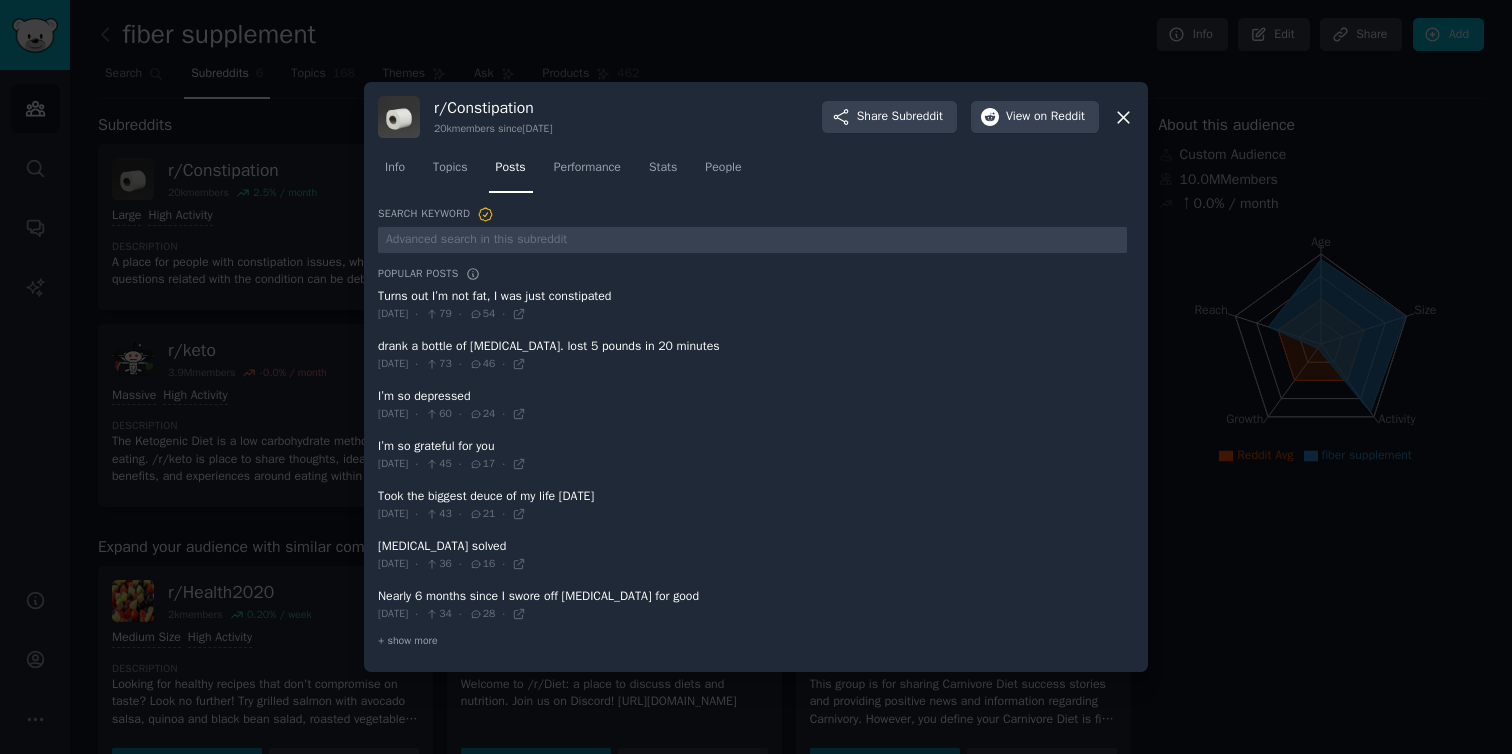 click at bounding box center [752, 405] 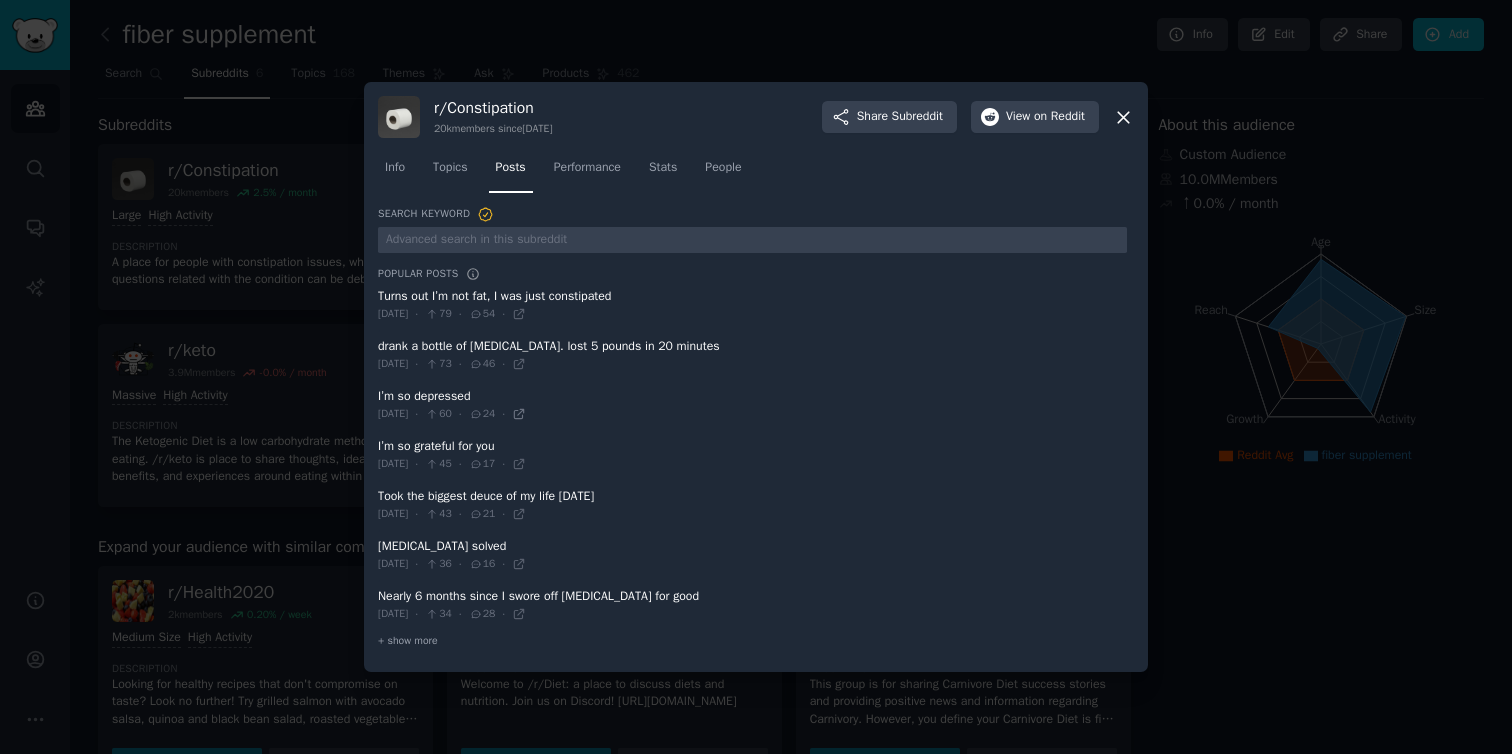 click 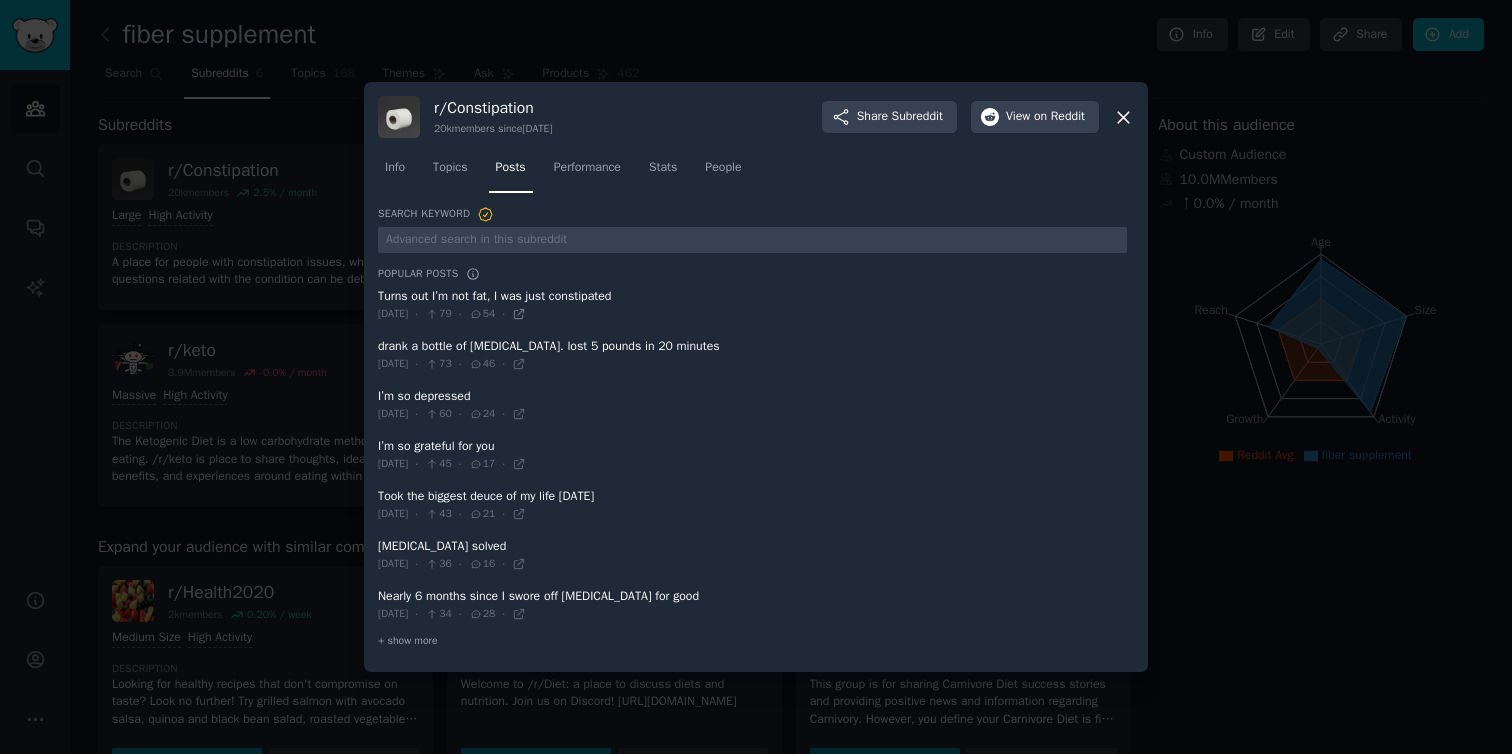 click 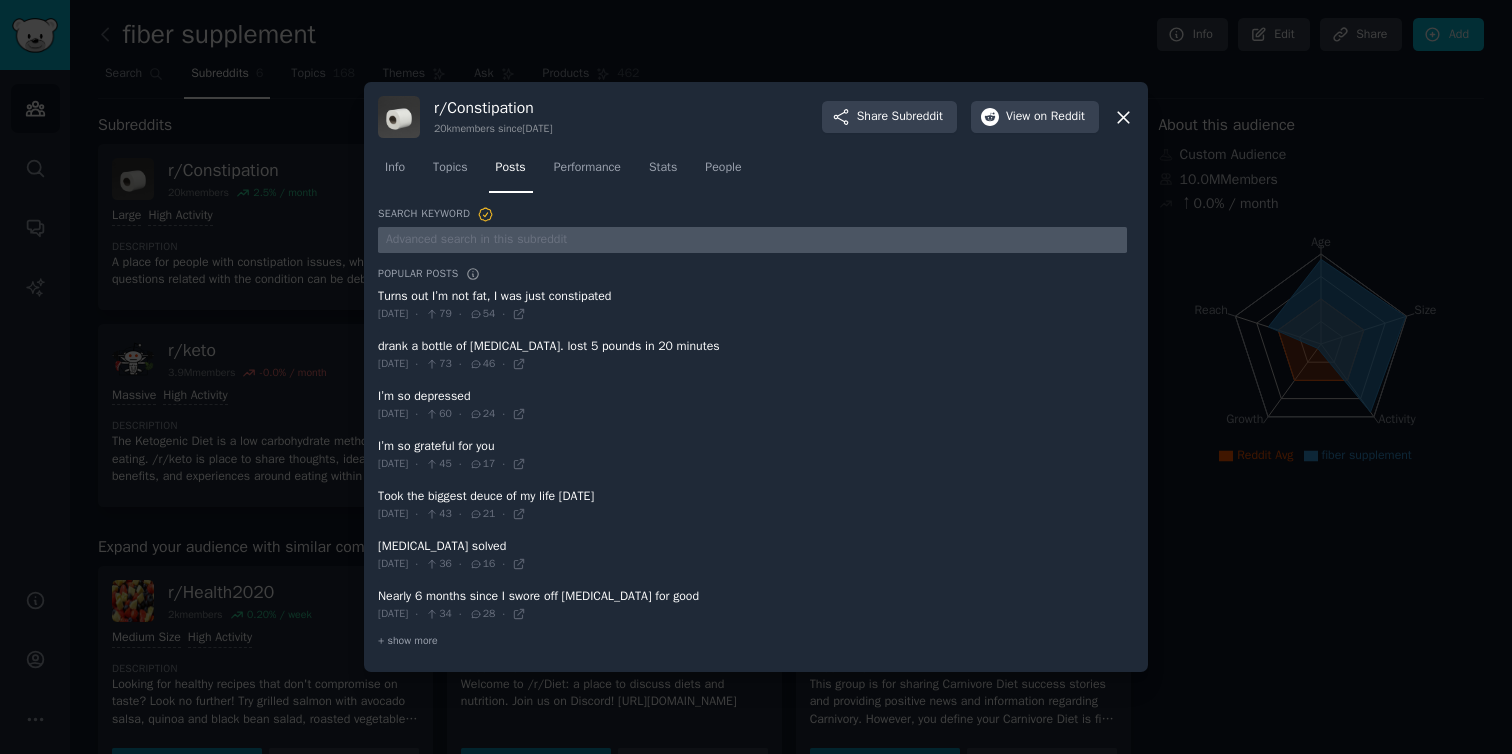click at bounding box center [752, 240] 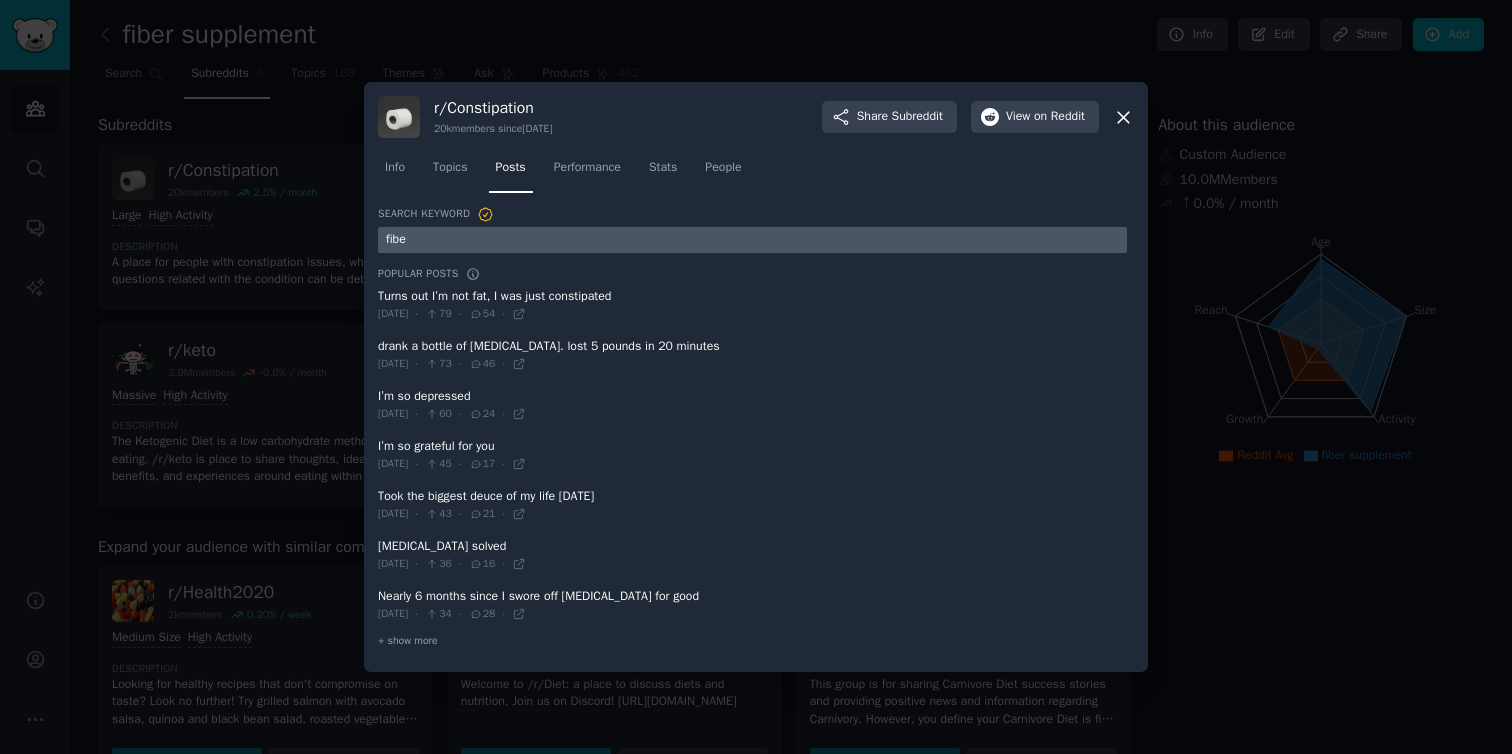 type on "fiber" 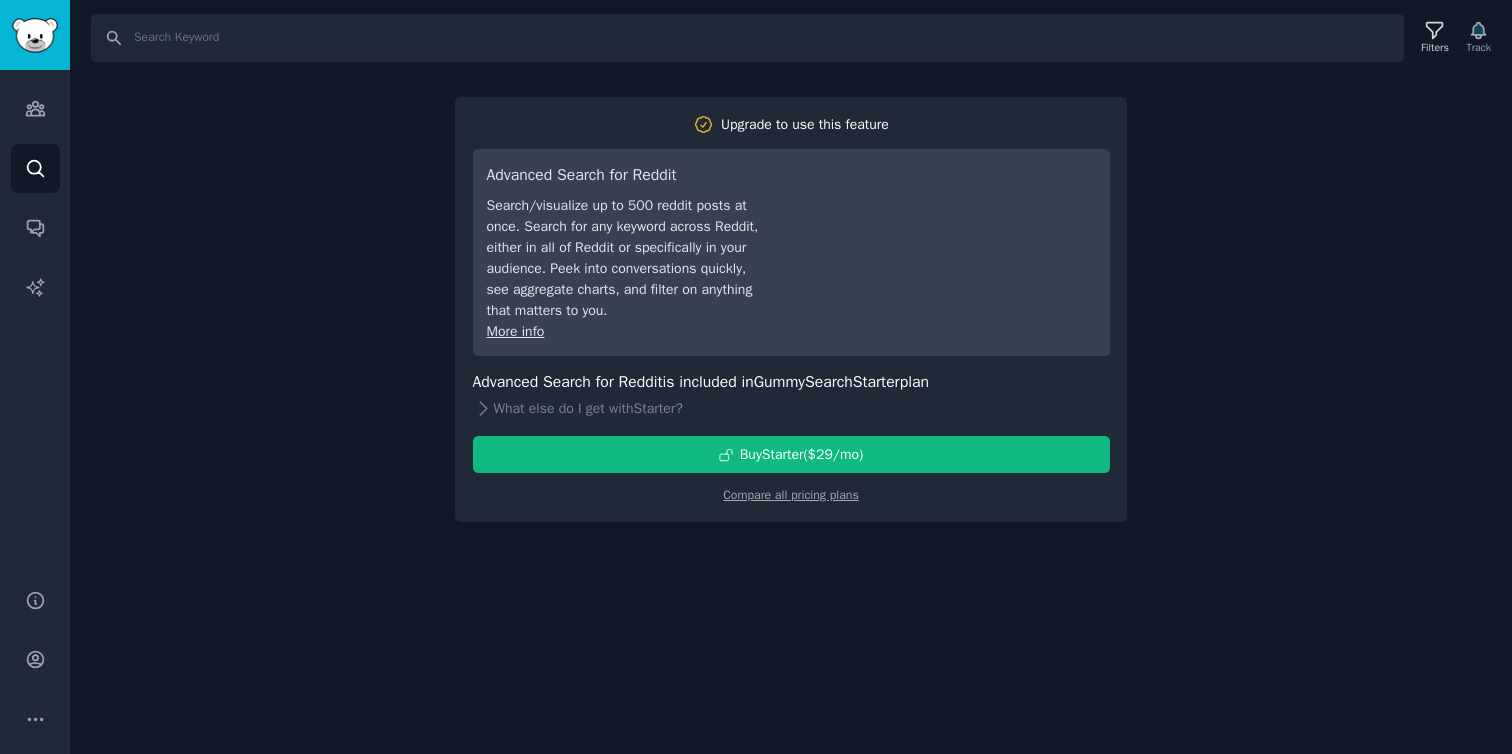 click on "Search Filters Track Upgrade to use this feature Advanced Search for Reddit Search/visualize up to 500 reddit posts at once. Search for any keyword across Reddit, either in all of Reddit or specifically in your audience. Peek into conversations quickly, see aggregate charts, and filter on anything that matters to you. More info Advanced Search for Reddit  is included in  GummySearch  Starter  plan What else do I get with  Starter ? Buy  Starter  ($ 29 /mo ) Compare all pricing plans" at bounding box center (791, 377) 